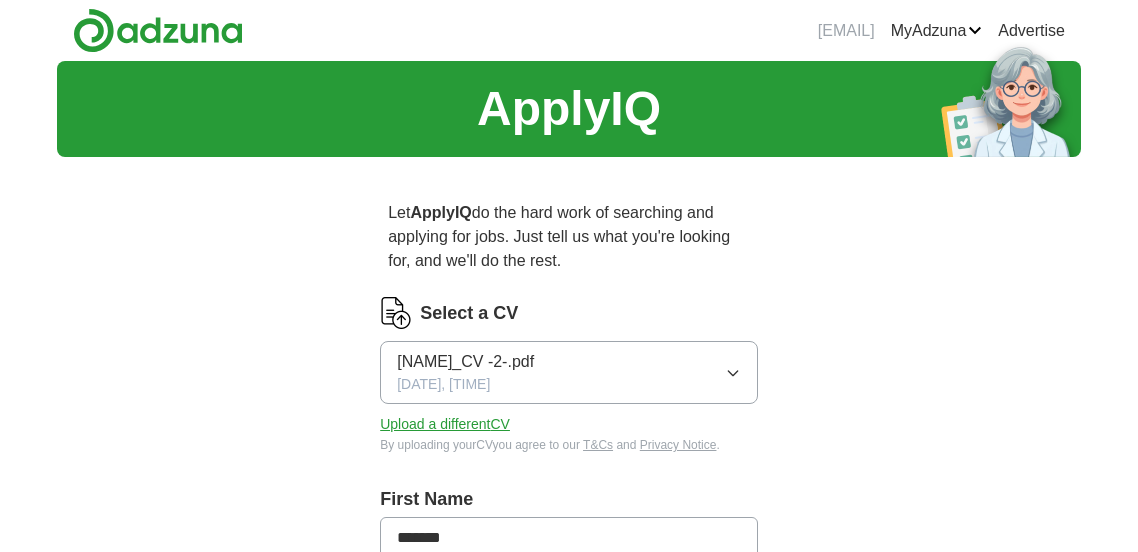 scroll, scrollTop: 0, scrollLeft: 0, axis: both 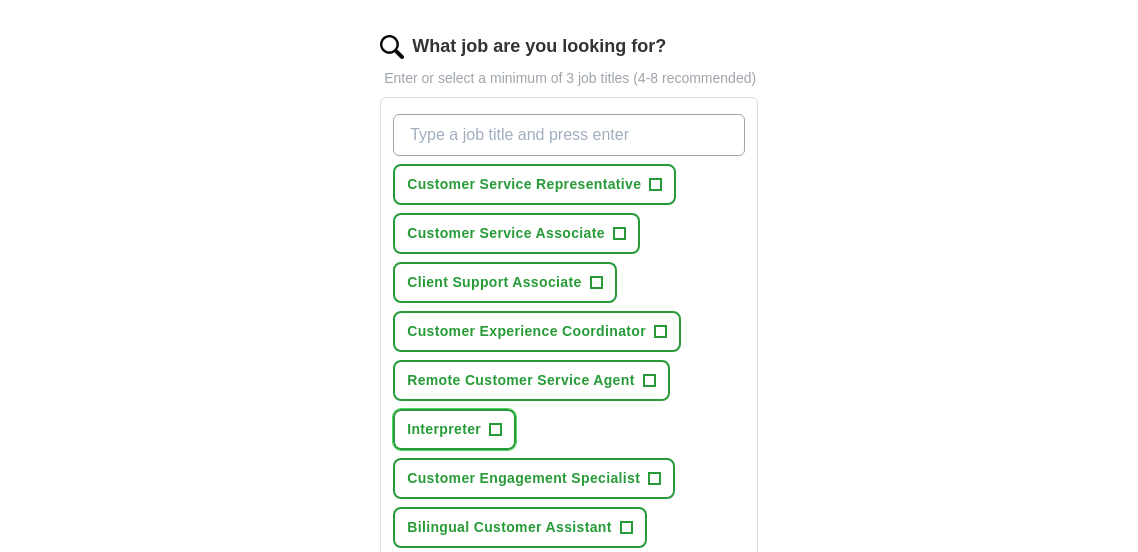 click on "Interpreter +" at bounding box center (454, 429) 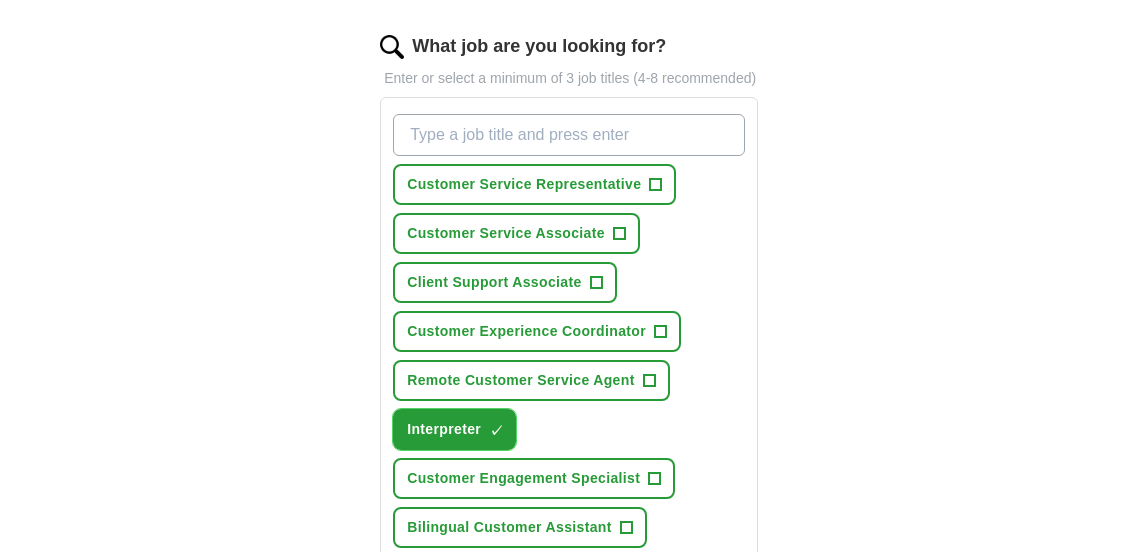 click on "Interpreter" at bounding box center (444, 429) 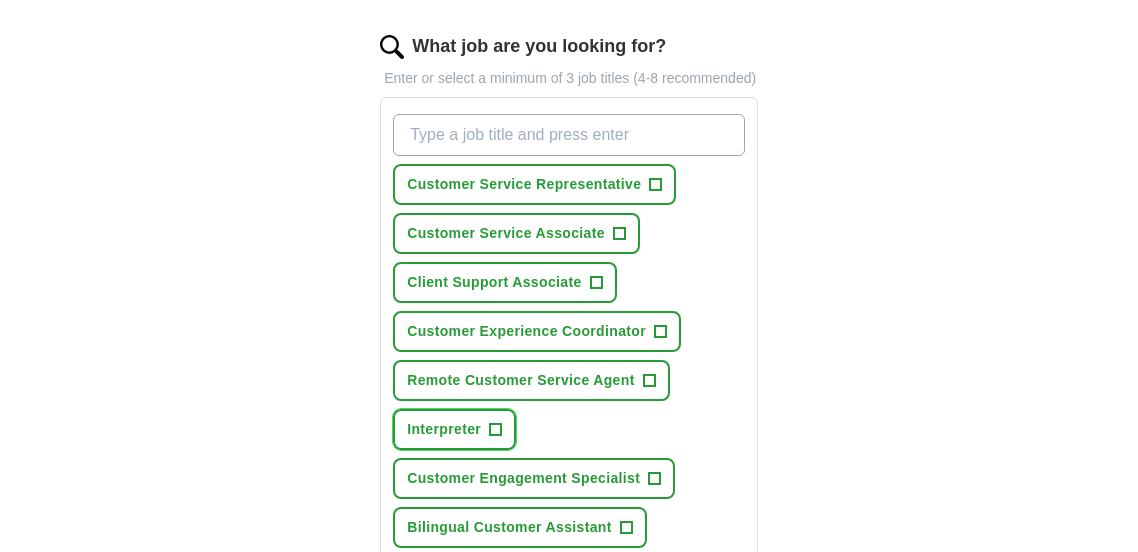 click on "Interpreter" at bounding box center (444, 429) 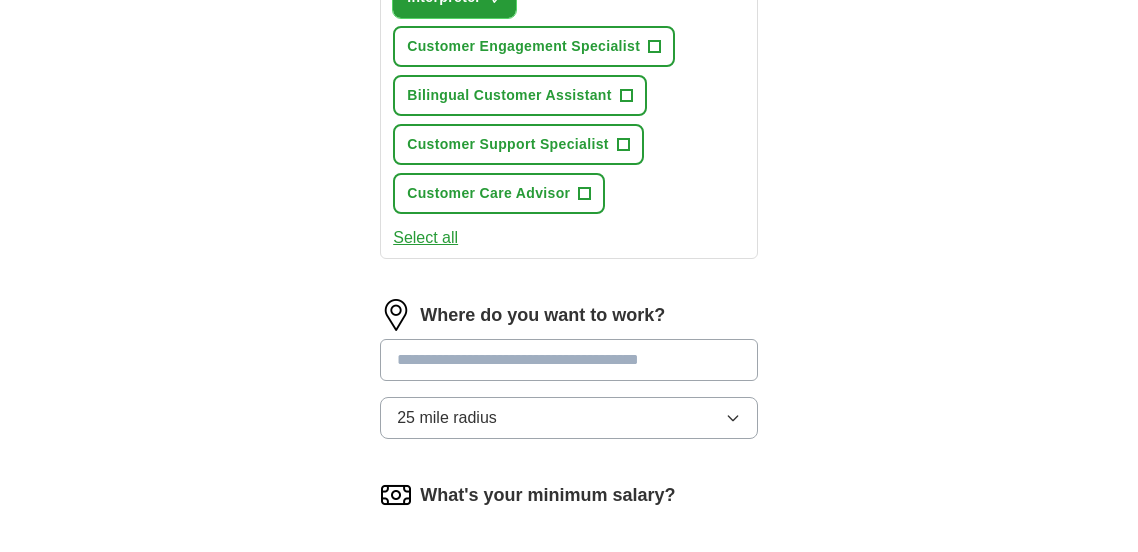 scroll, scrollTop: 1212, scrollLeft: 0, axis: vertical 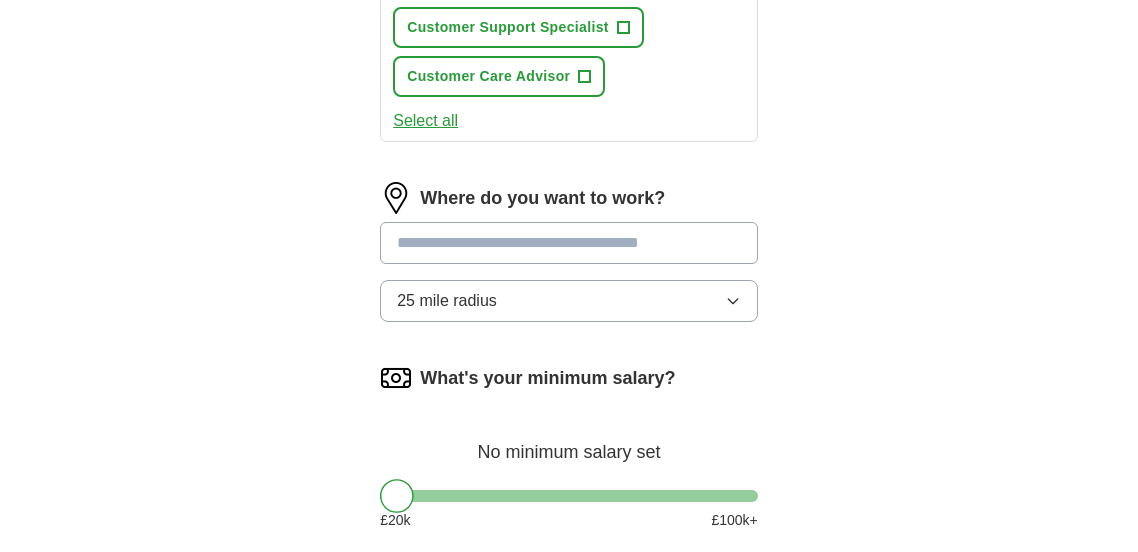click at bounding box center [569, 243] 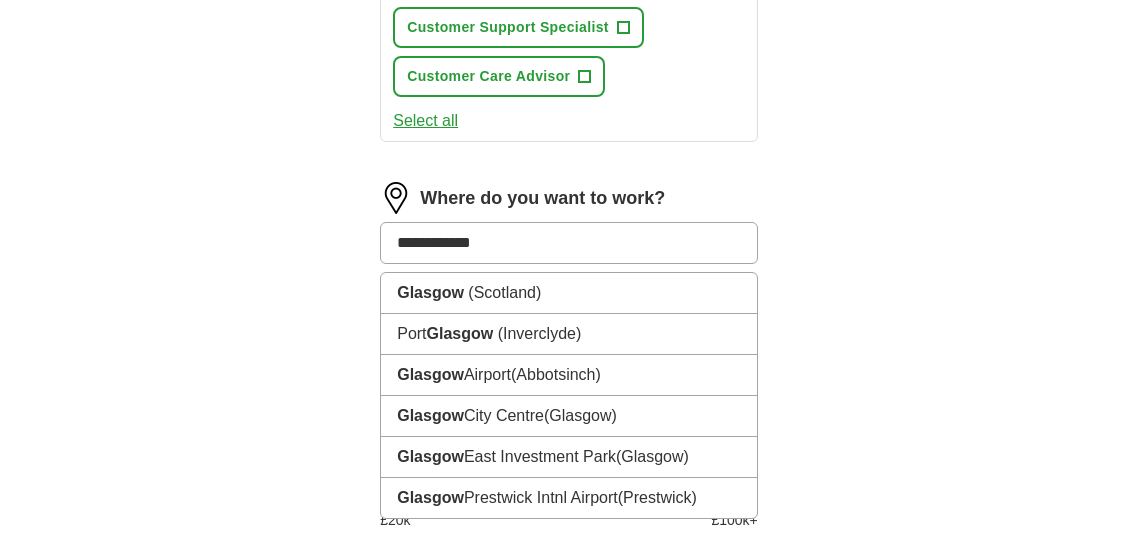 type on "**********" 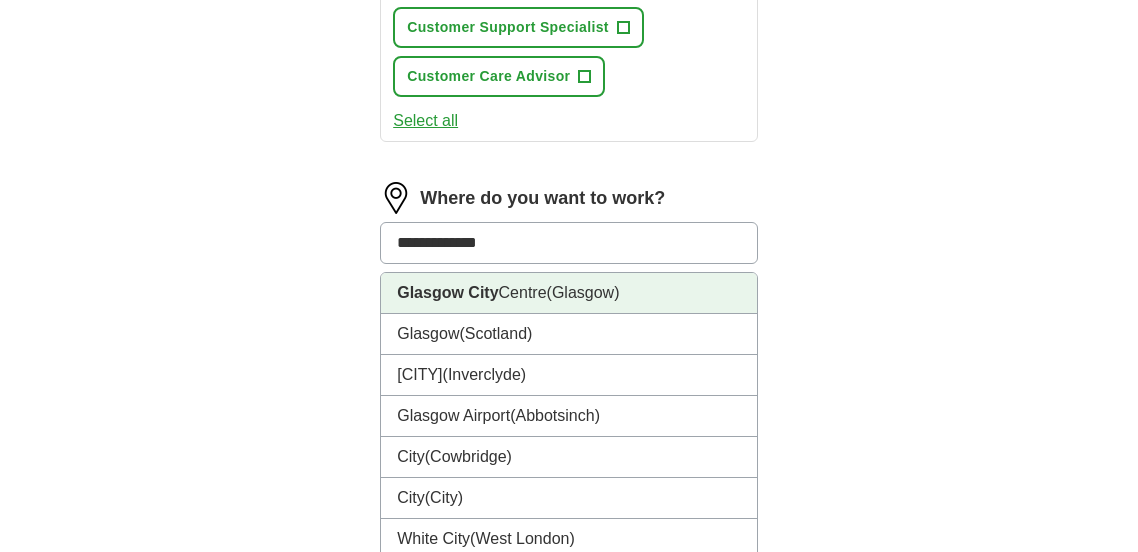 click on "(Glasgow)" at bounding box center (583, 292) 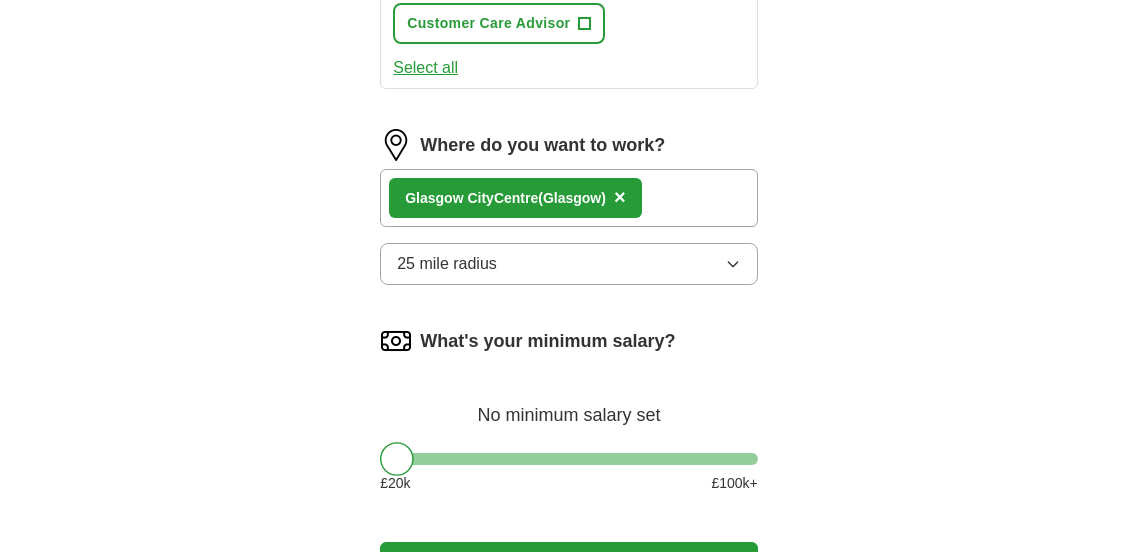 scroll, scrollTop: 1267, scrollLeft: 0, axis: vertical 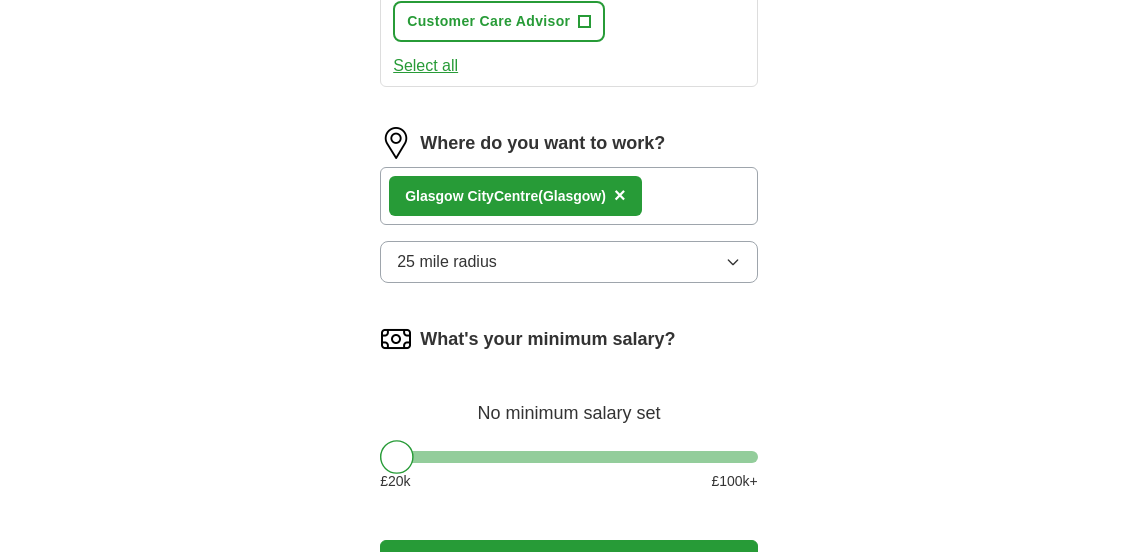 click on "25 mile radius" at bounding box center [569, 262] 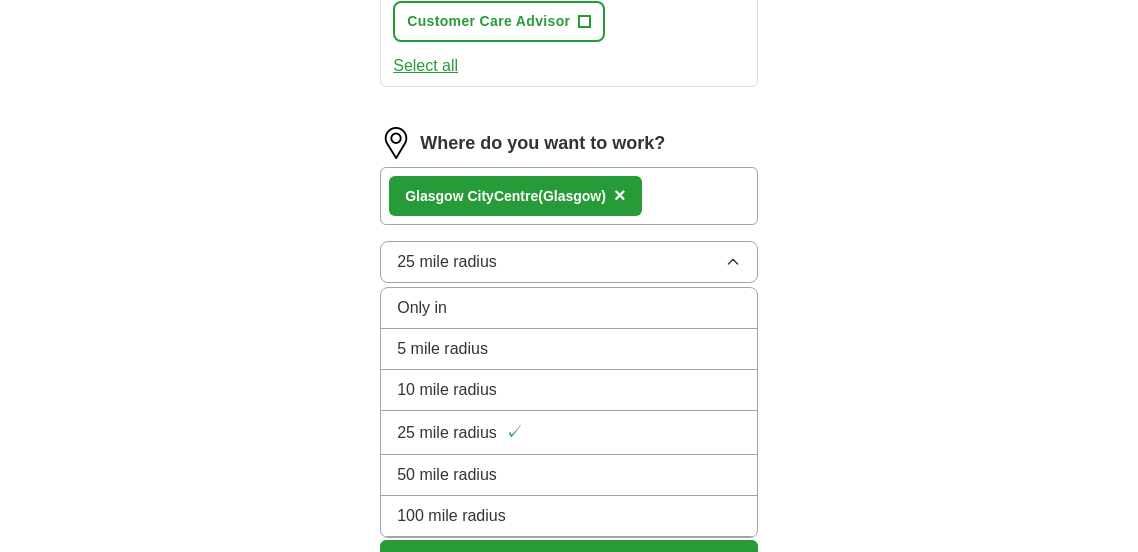 click on "100 mile radius" at bounding box center (569, 516) 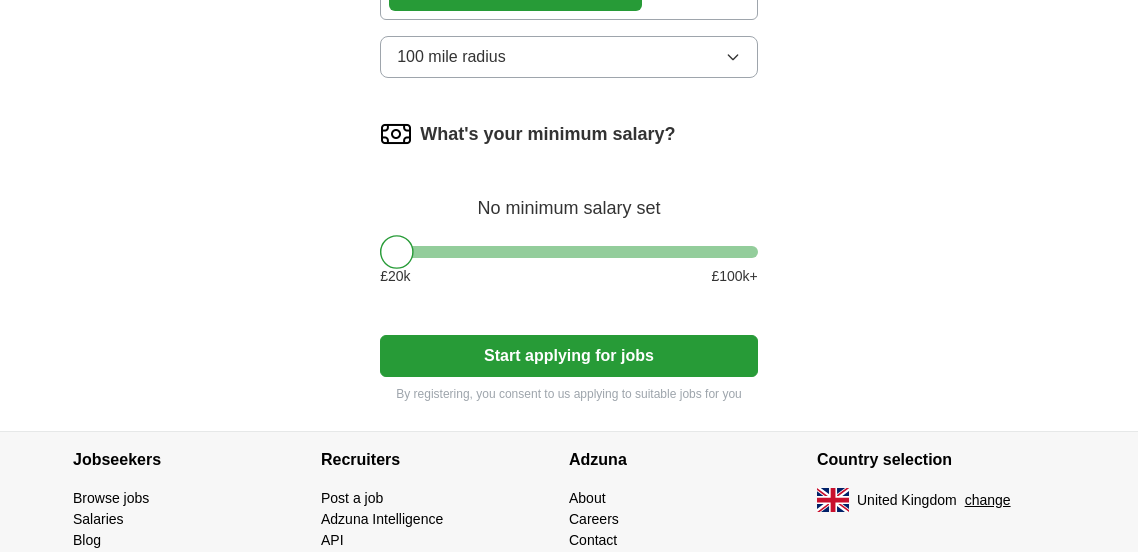 scroll, scrollTop: 1478, scrollLeft: 0, axis: vertical 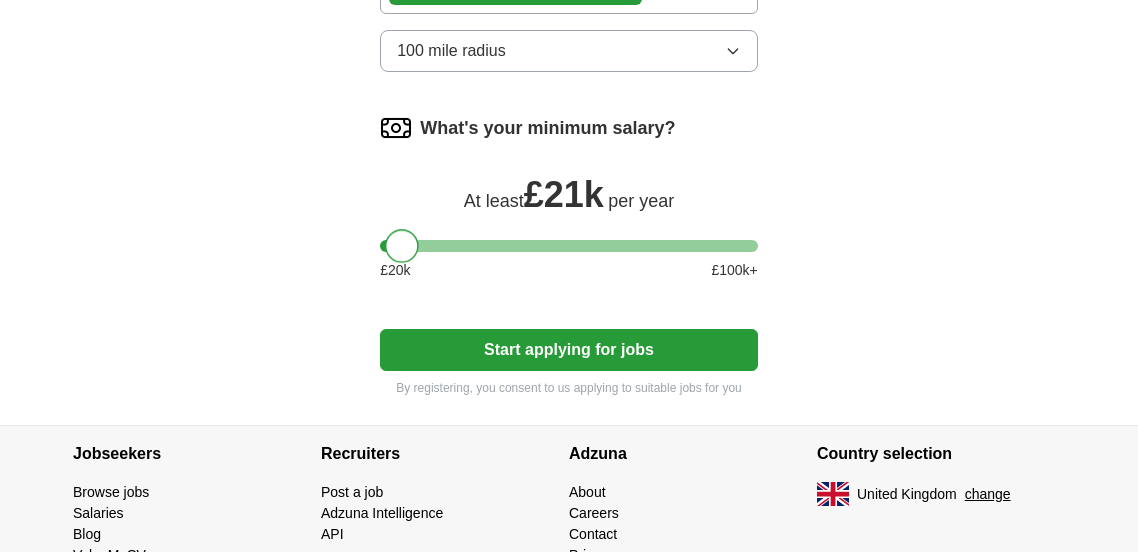 drag, startPoint x: 400, startPoint y: 236, endPoint x: 406, endPoint y: 281, distance: 45.39824 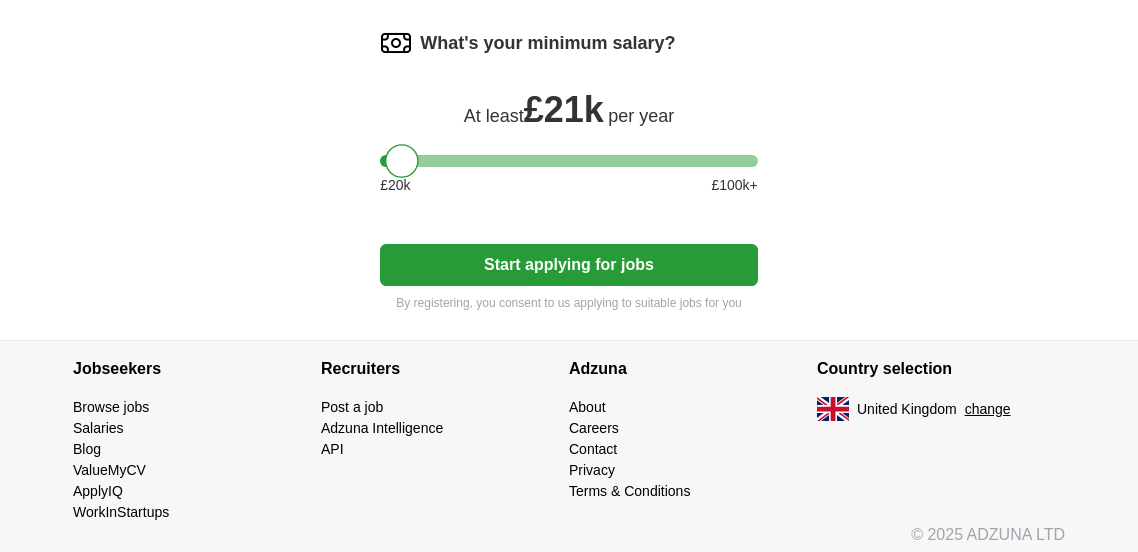 click on "Start applying for jobs" at bounding box center [569, 265] 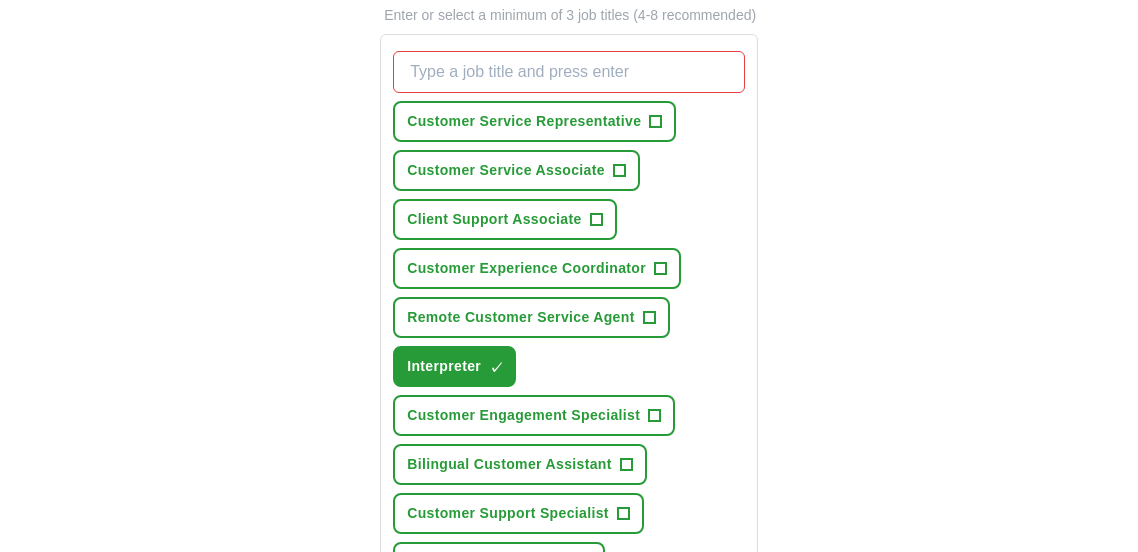 scroll, scrollTop: 680, scrollLeft: 0, axis: vertical 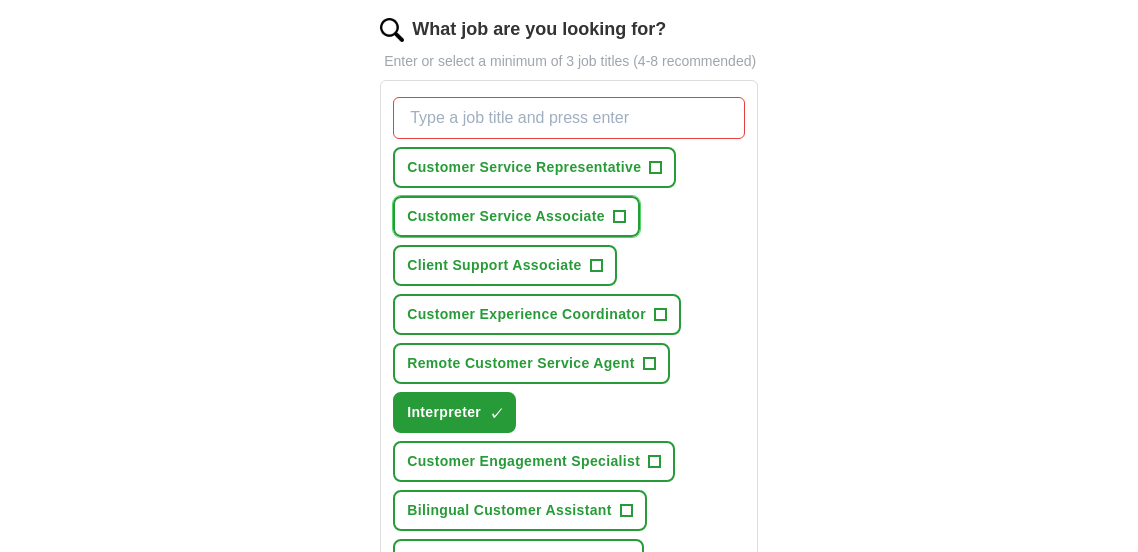 click on "+" at bounding box center (619, 217) 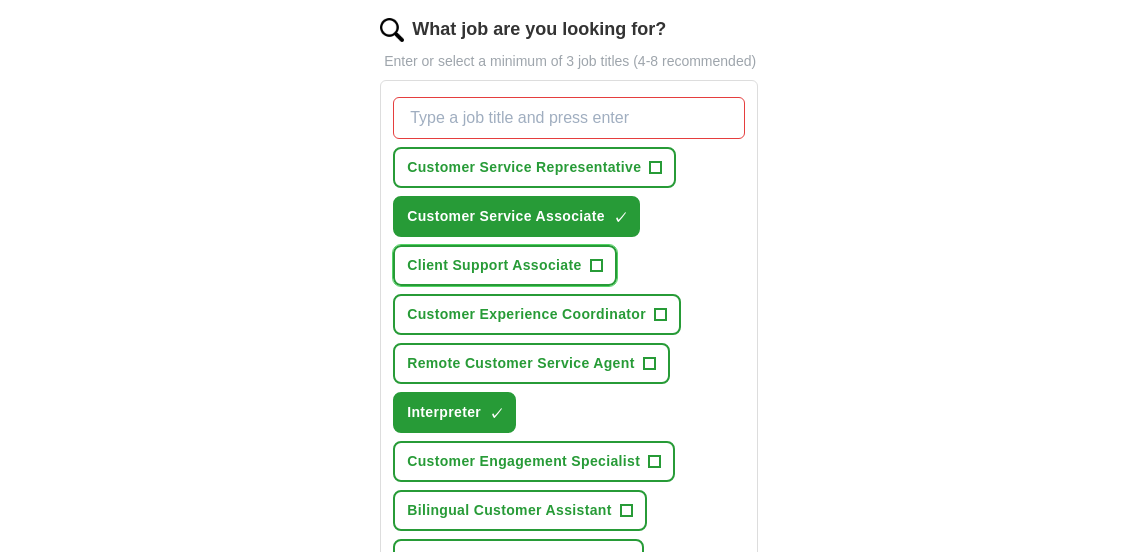click on "Client Support Associate" at bounding box center (494, 265) 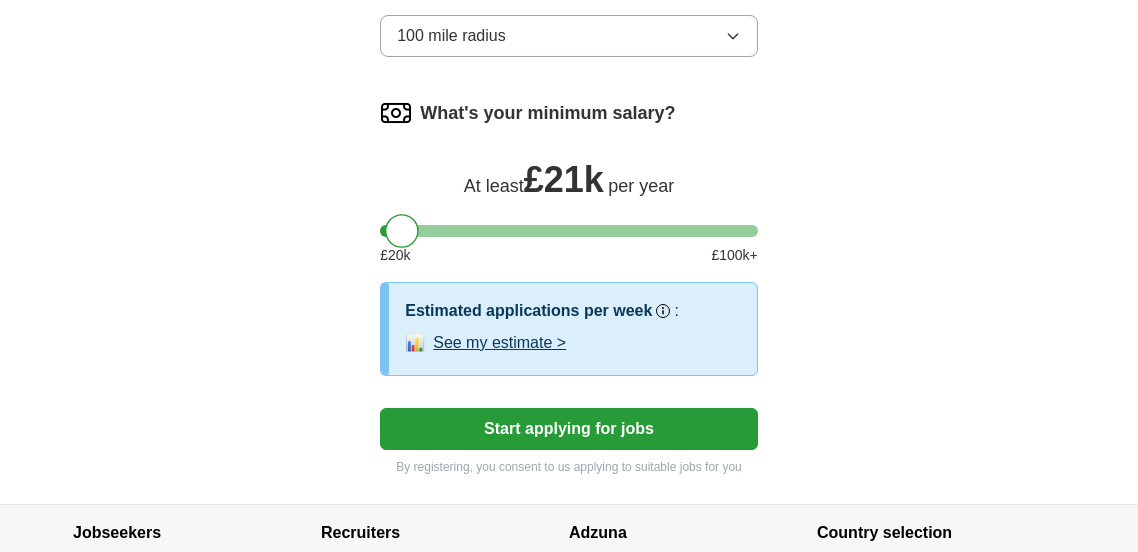 scroll, scrollTop: 1657, scrollLeft: 0, axis: vertical 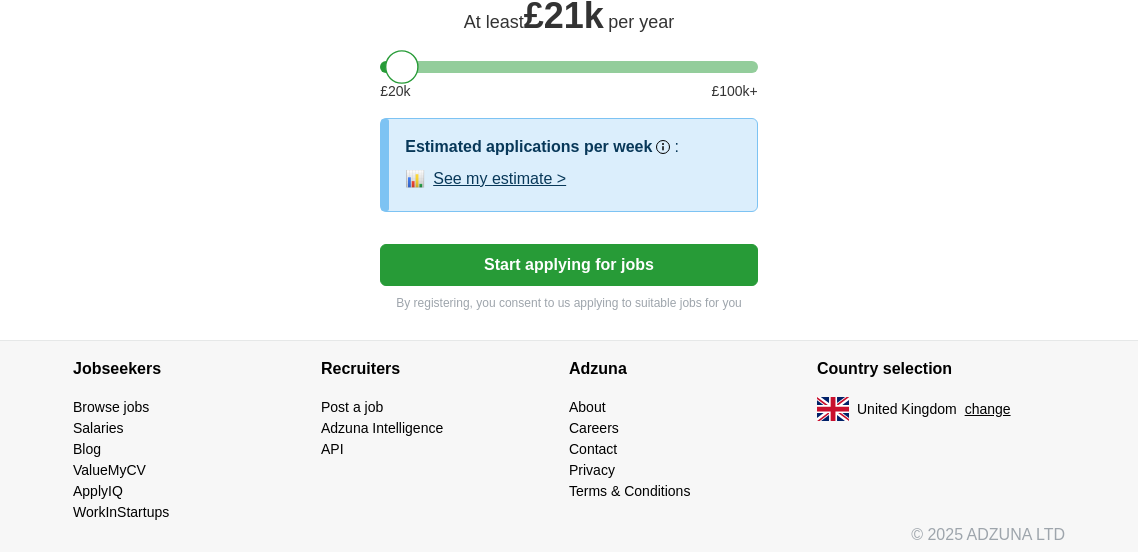 click on "Start applying for jobs" at bounding box center [569, 265] 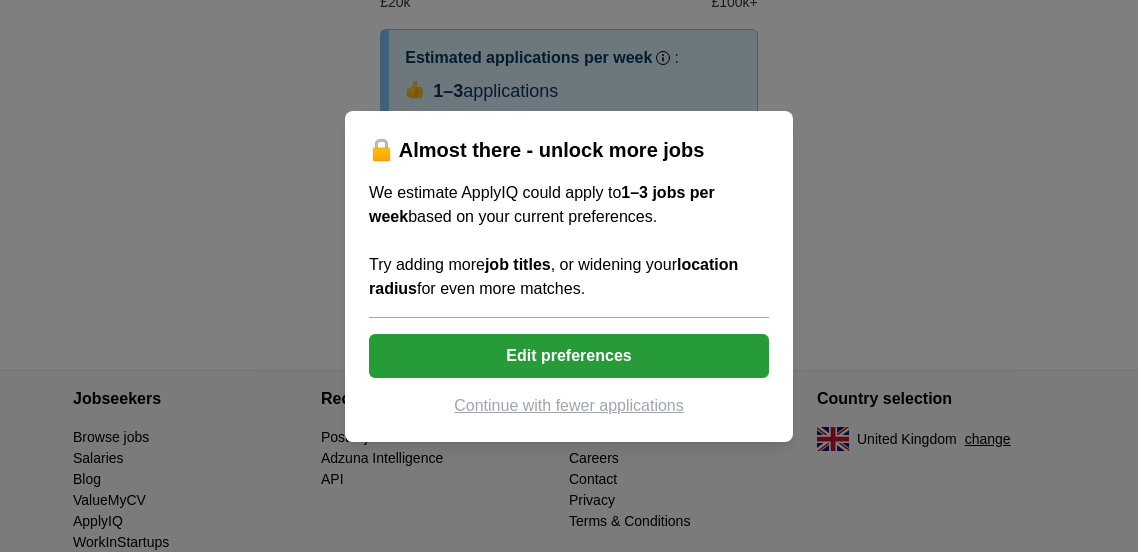 scroll, scrollTop: 1755, scrollLeft: 0, axis: vertical 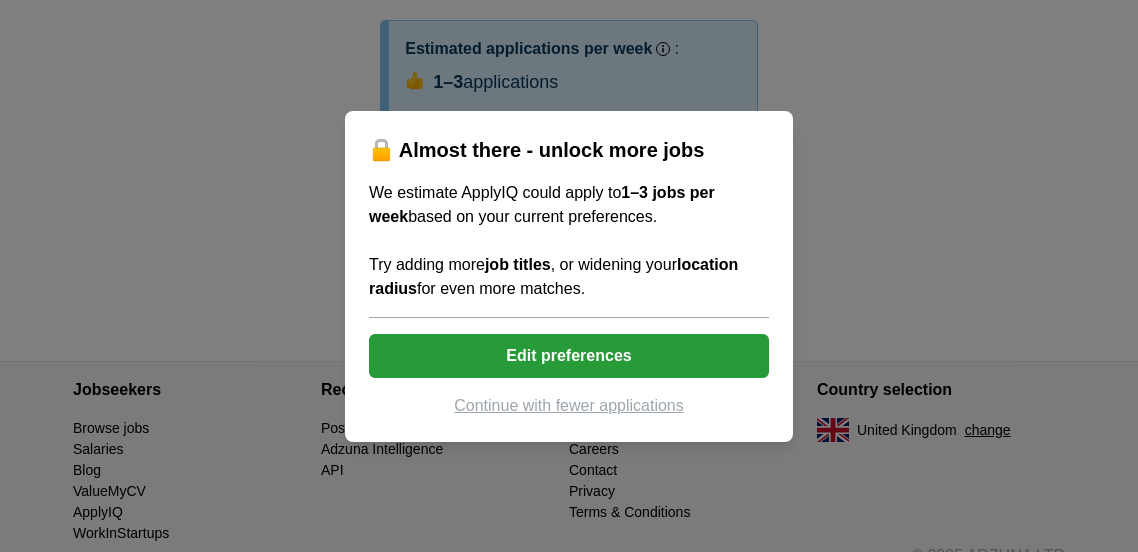 click on "Edit preferences" at bounding box center (569, 356) 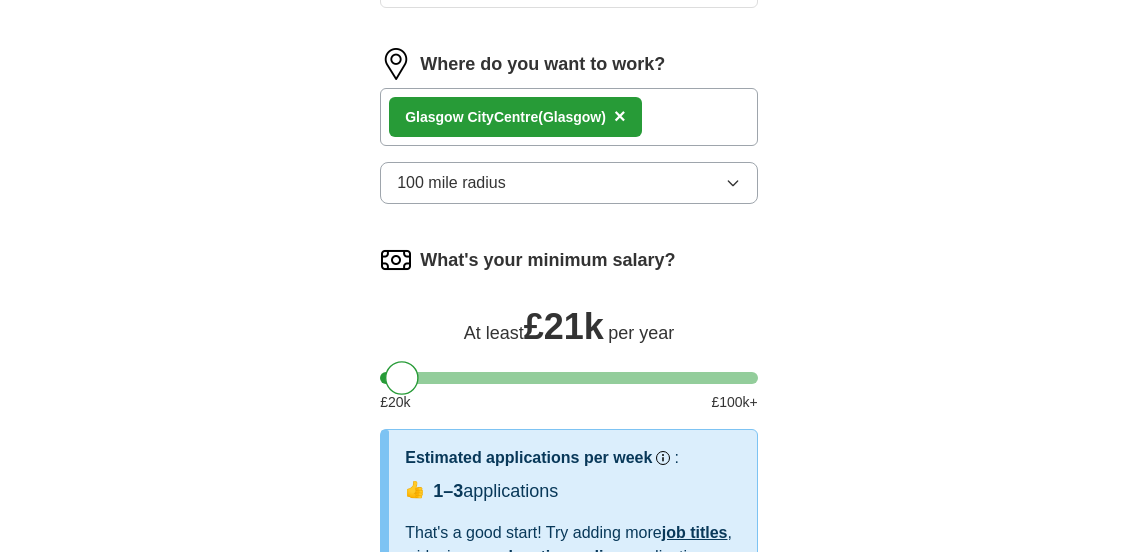 scroll, scrollTop: 1755, scrollLeft: 0, axis: vertical 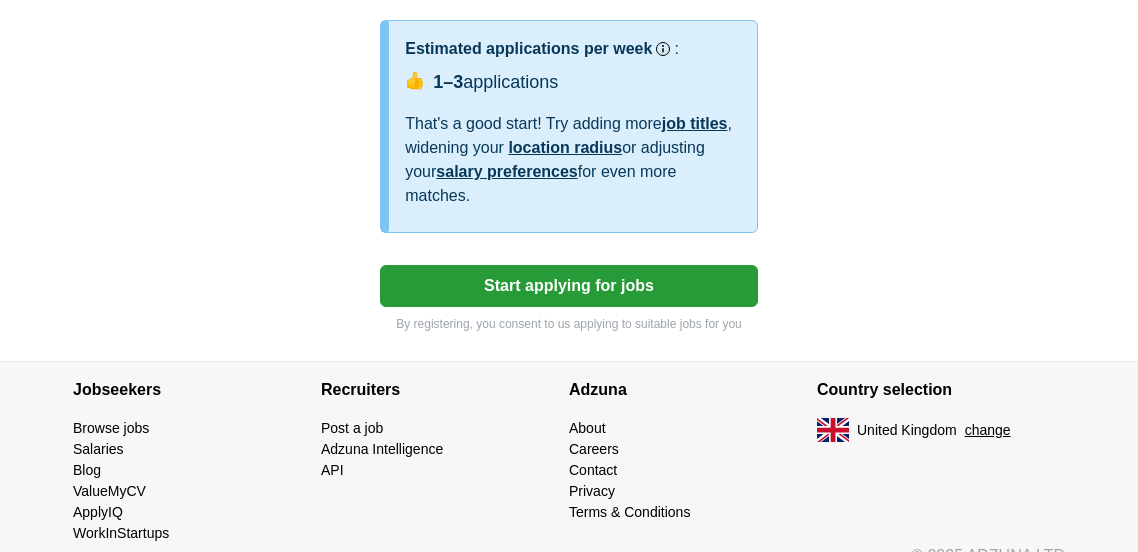 click on "Start applying for jobs" at bounding box center [569, 286] 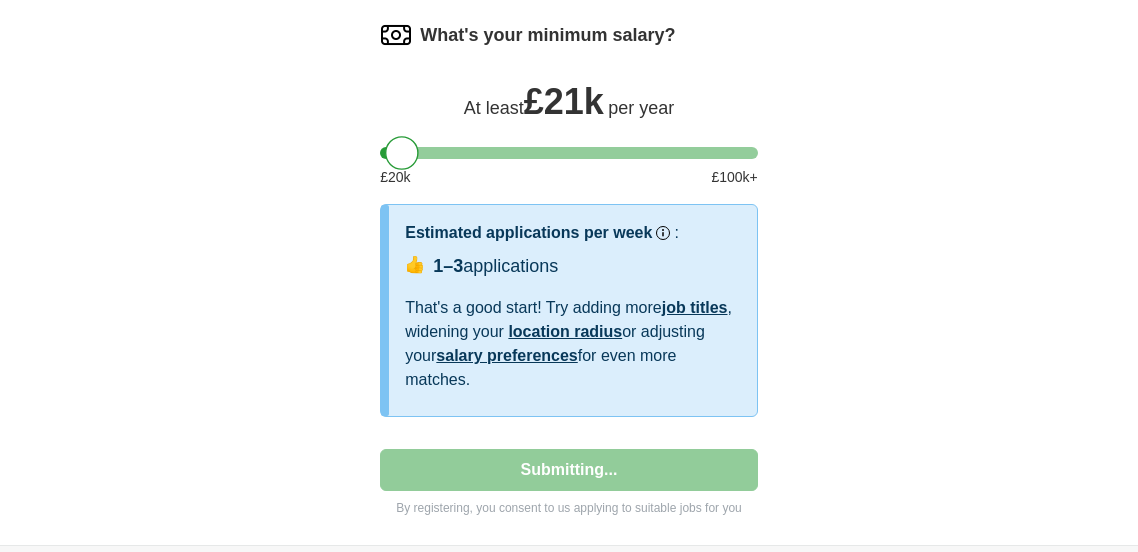 select on "**" 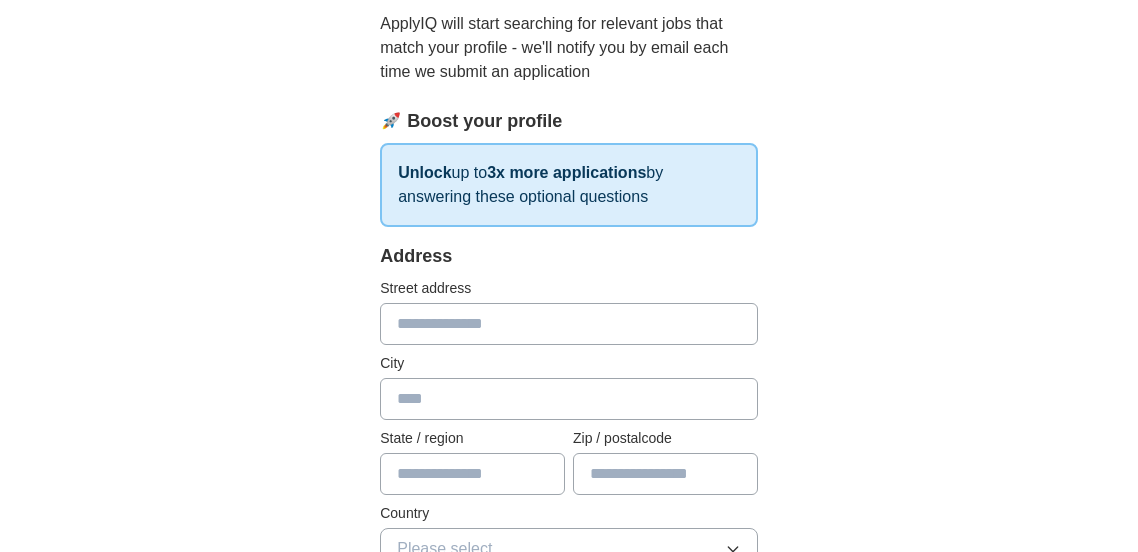 scroll, scrollTop: 208, scrollLeft: 0, axis: vertical 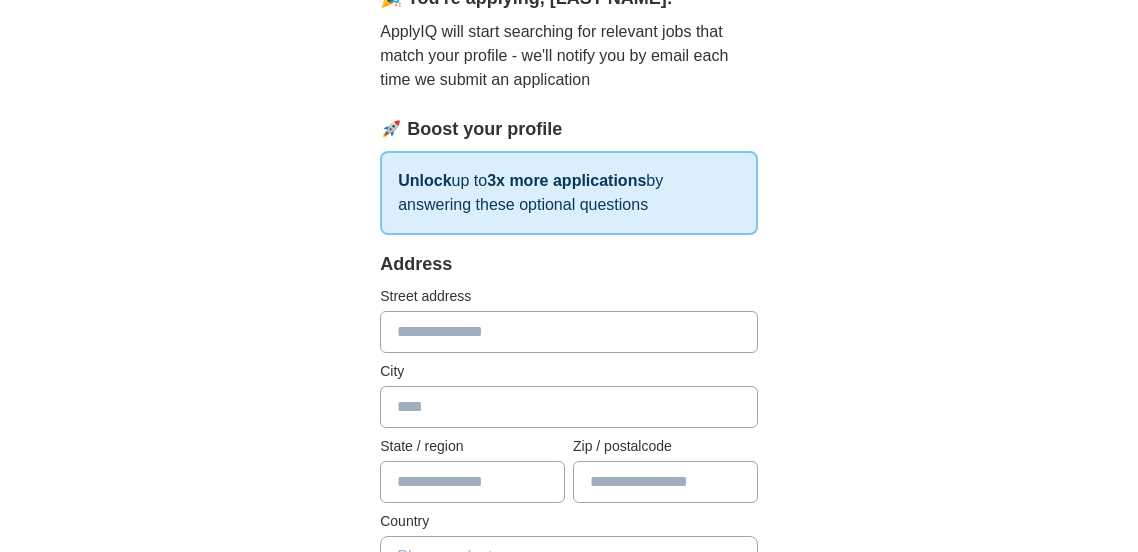 click at bounding box center (569, 332) 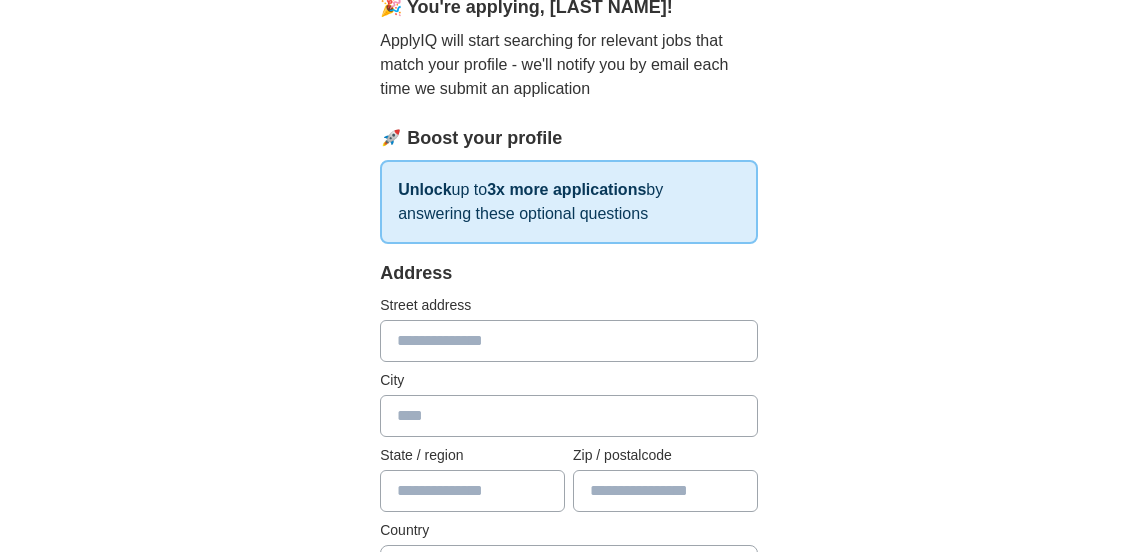 scroll, scrollTop: 198, scrollLeft: 0, axis: vertical 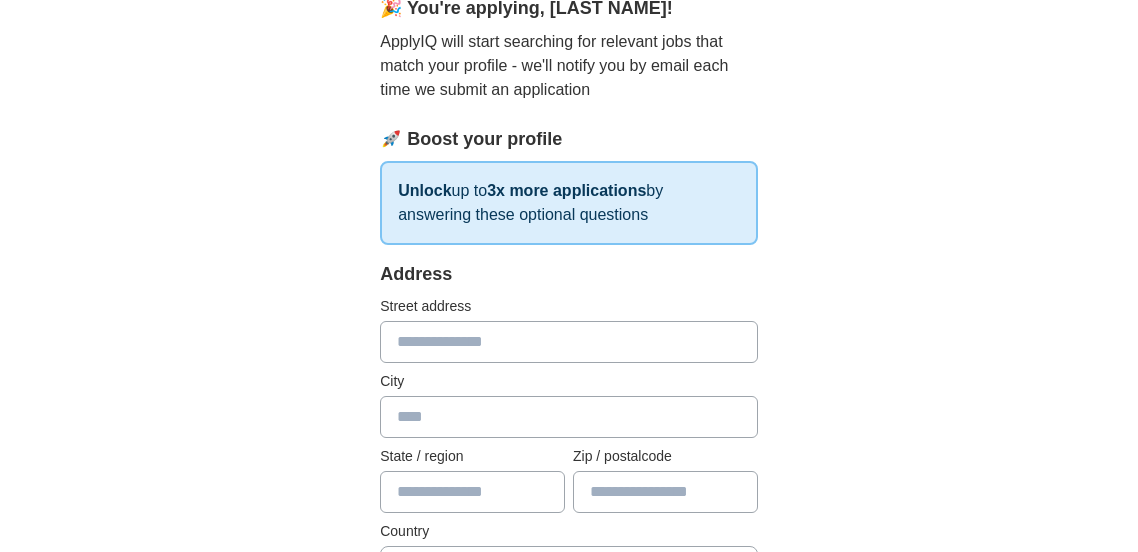 click at bounding box center [569, 342] 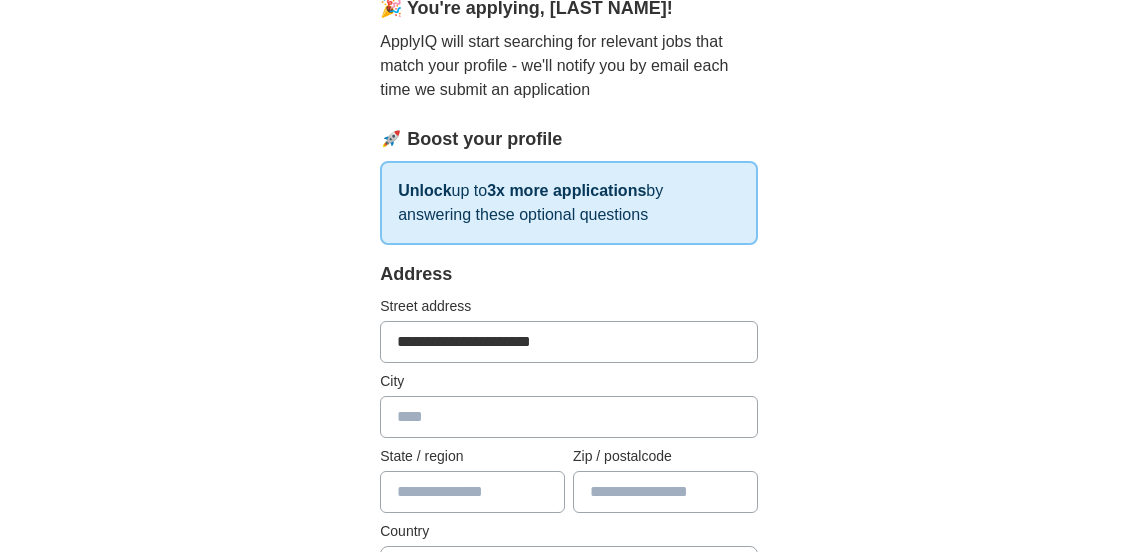type on "*******" 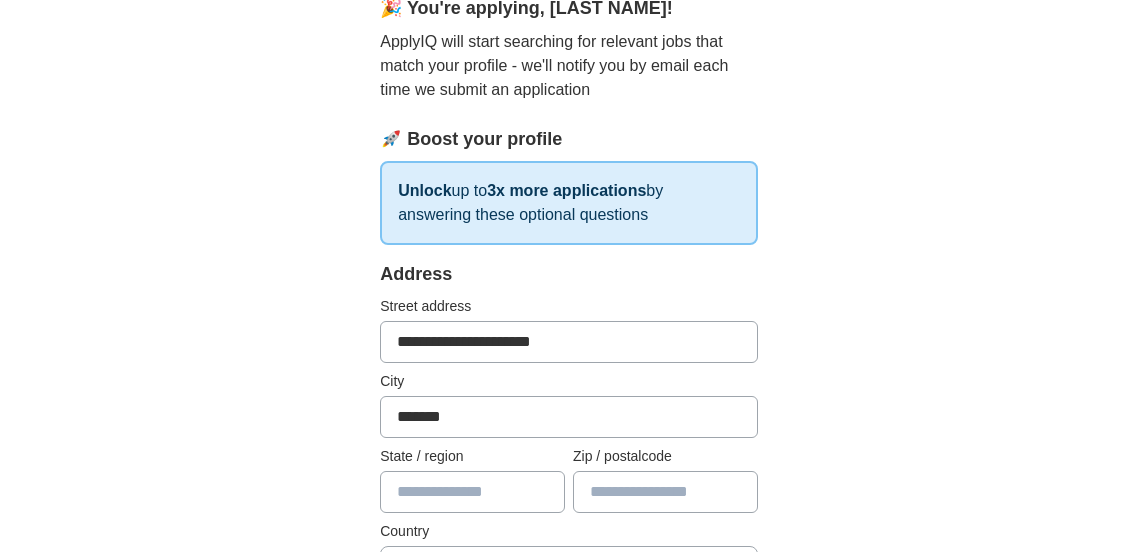 type on "******" 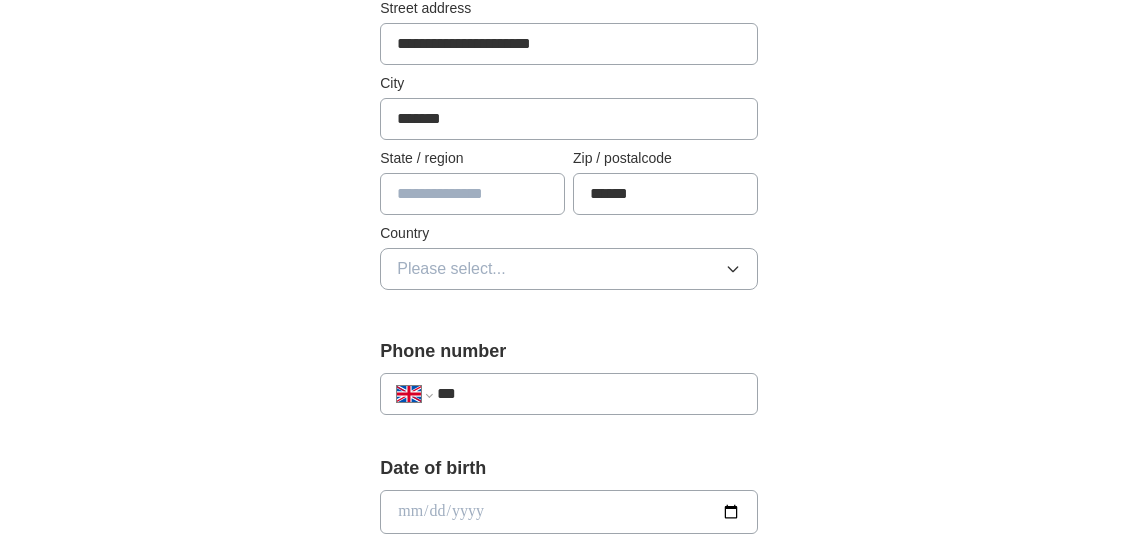 scroll, scrollTop: 499, scrollLeft: 0, axis: vertical 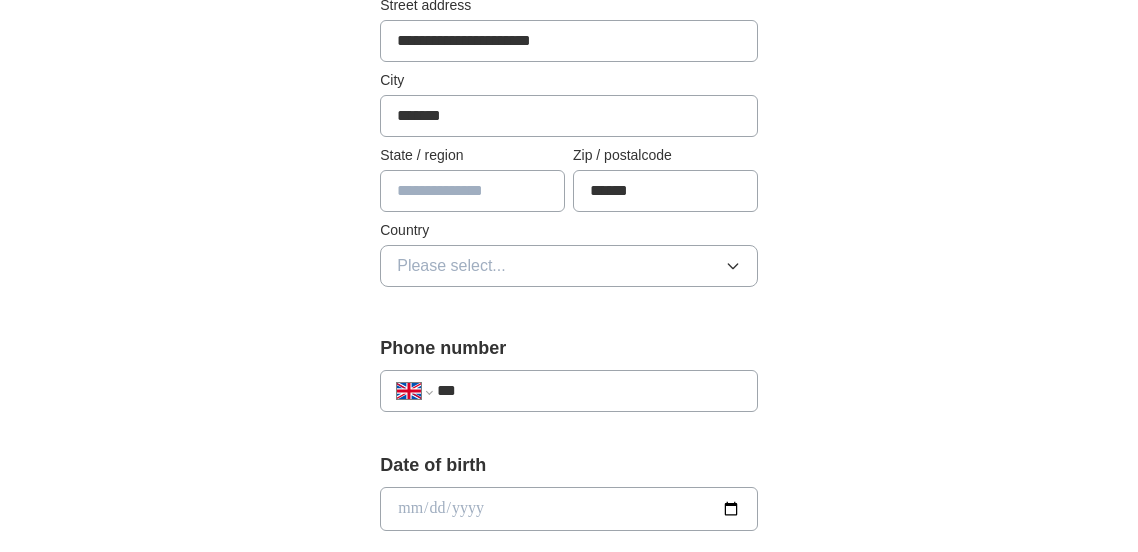 click on "Please select..." at bounding box center [569, 266] 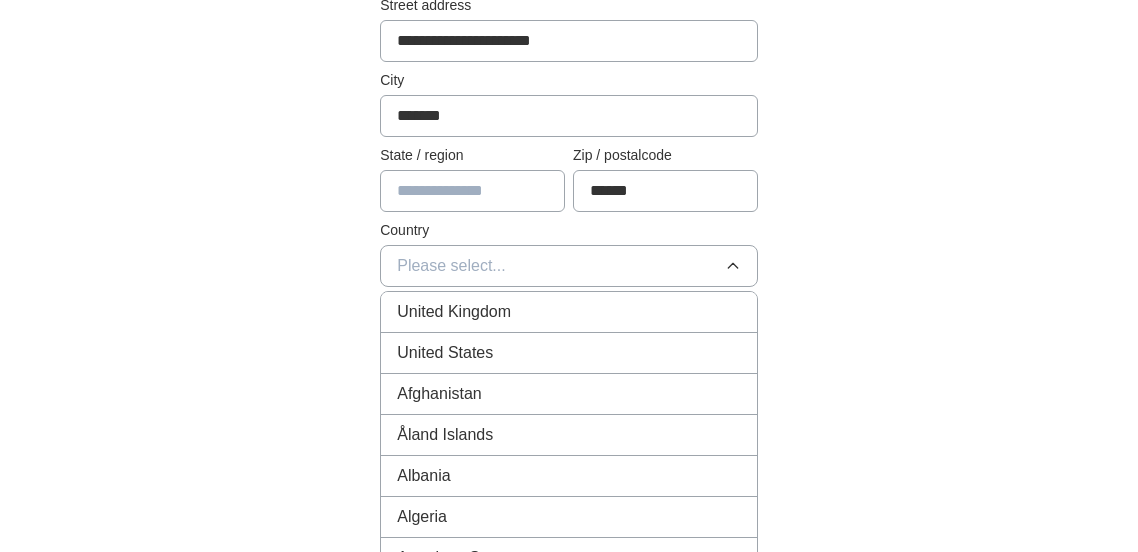 click on "United Kingdom" at bounding box center (569, 312) 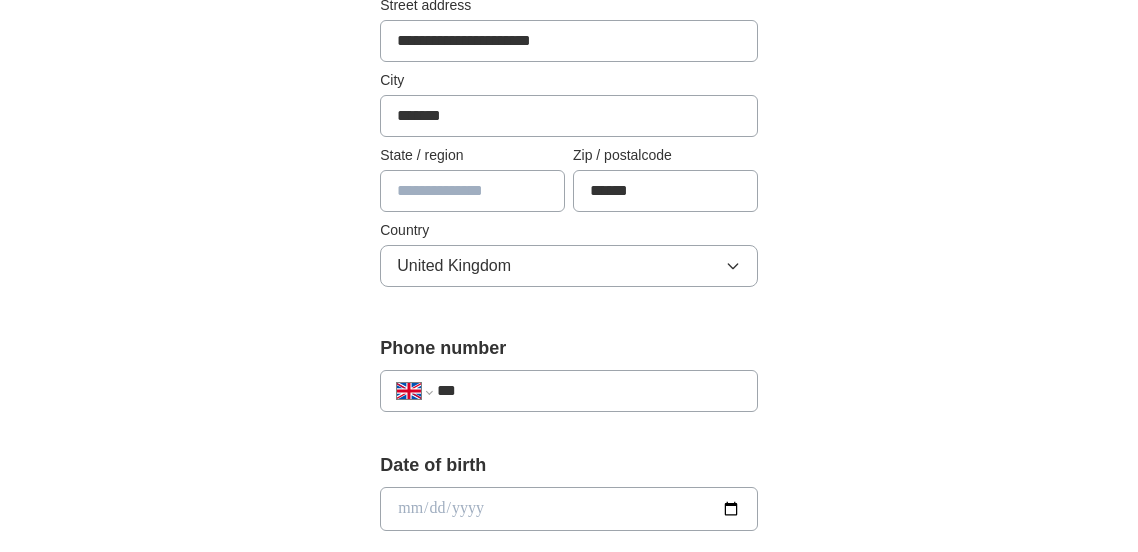 click on "**********" at bounding box center [569, 484] 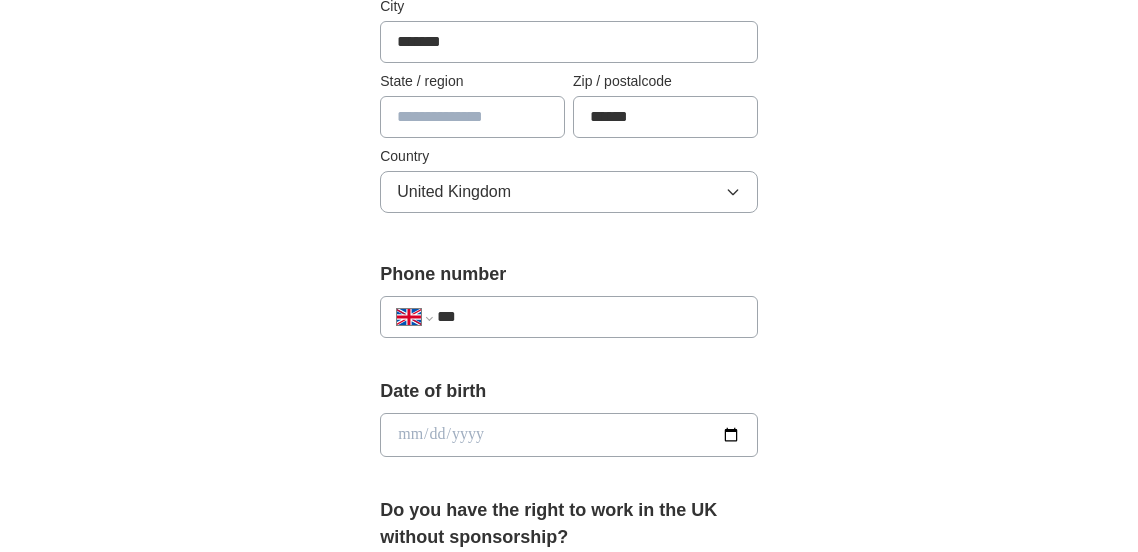 scroll, scrollTop: 610, scrollLeft: 0, axis: vertical 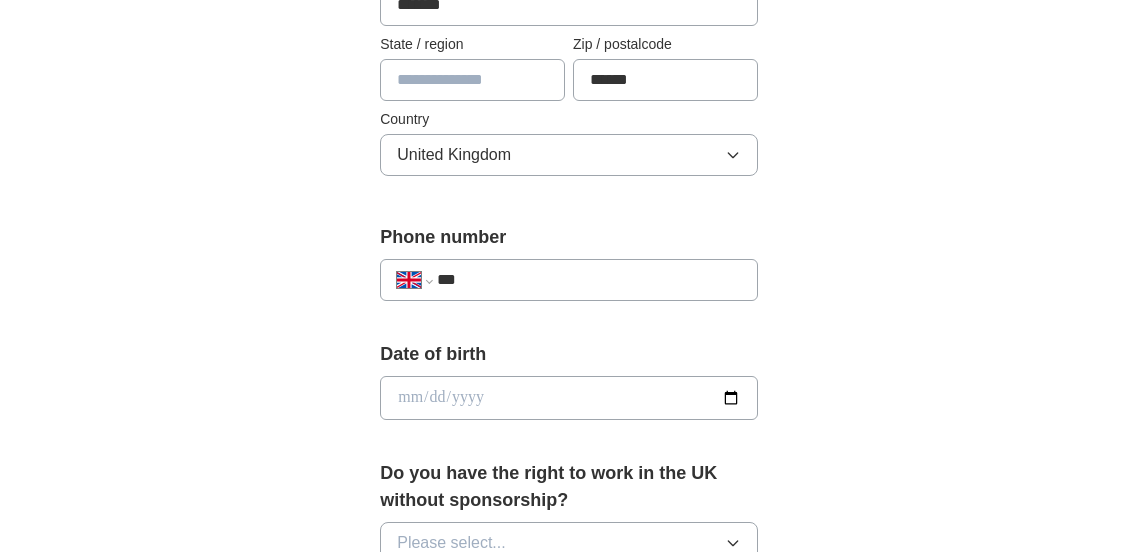 click on "***" at bounding box center (589, 280) 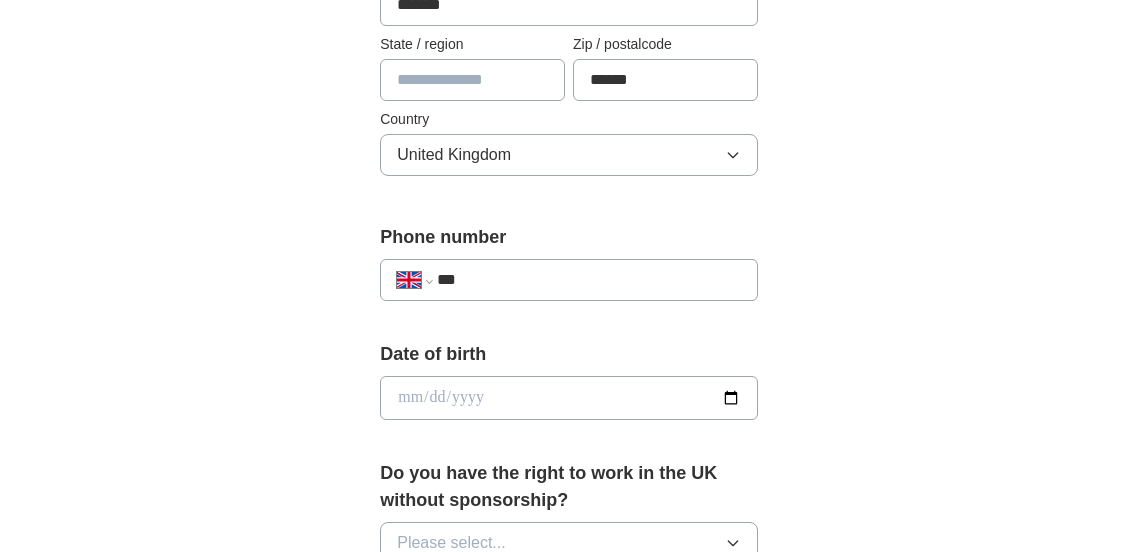 type on "**********" 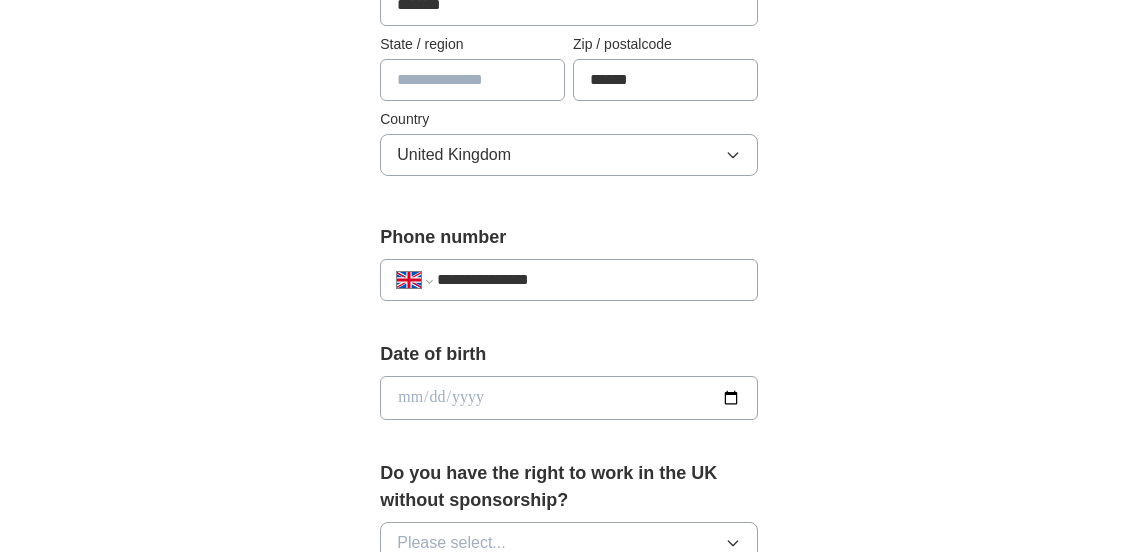 type on "**********" 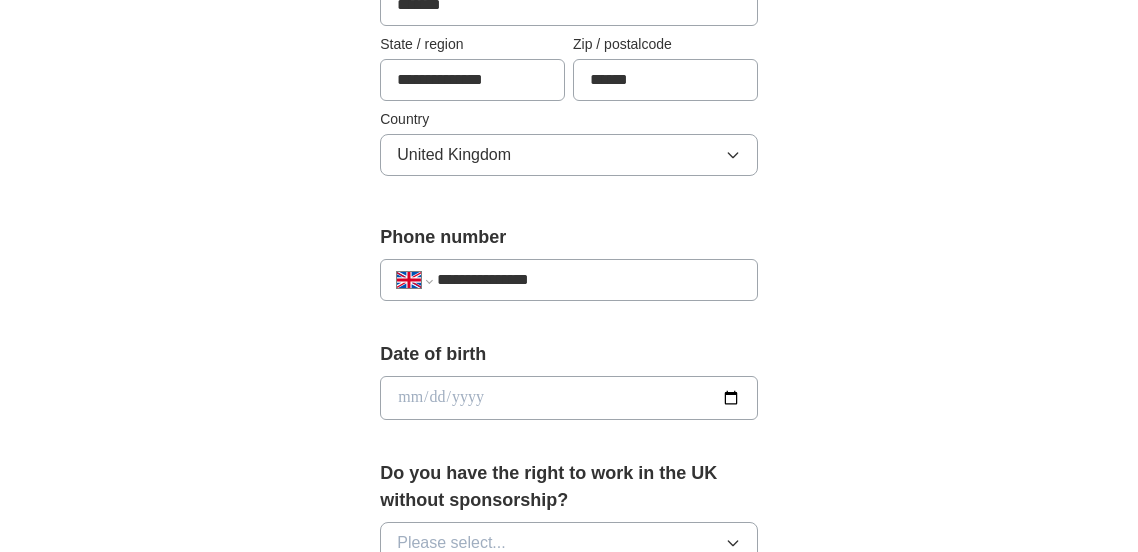 click on "**********" at bounding box center [569, 373] 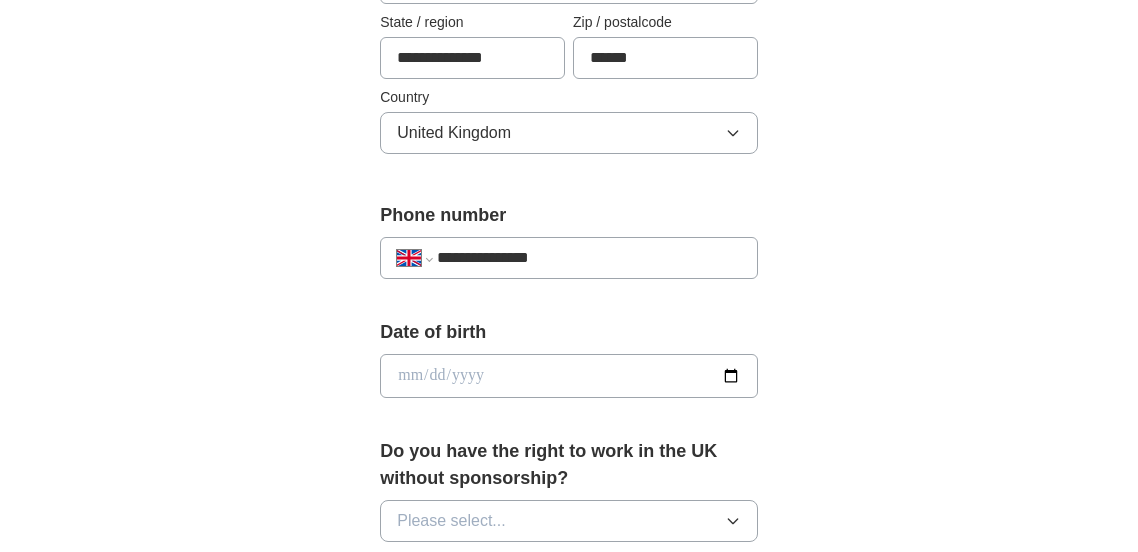 scroll, scrollTop: 678, scrollLeft: 0, axis: vertical 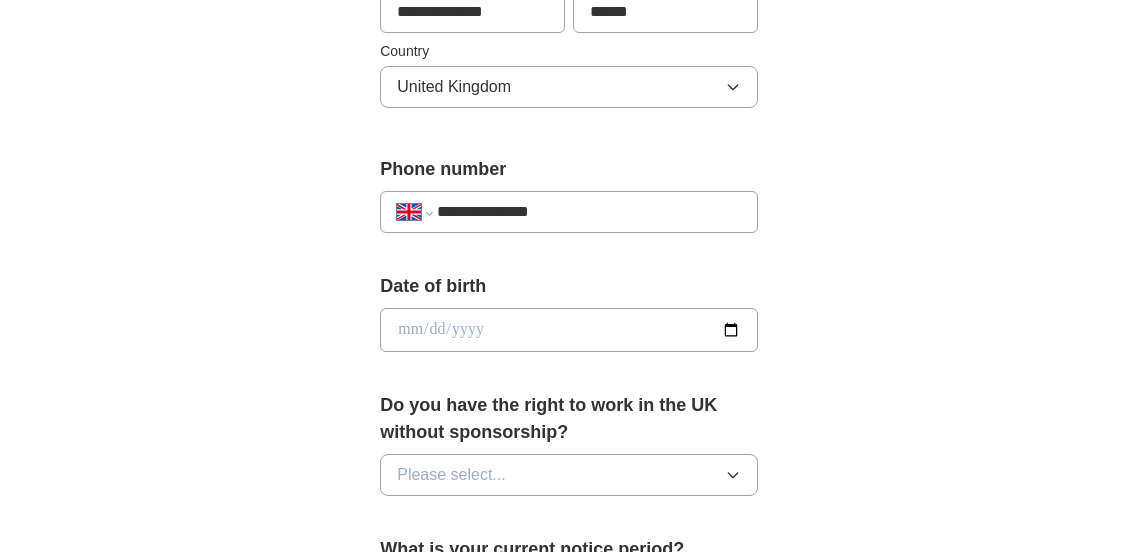 click at bounding box center [569, 330] 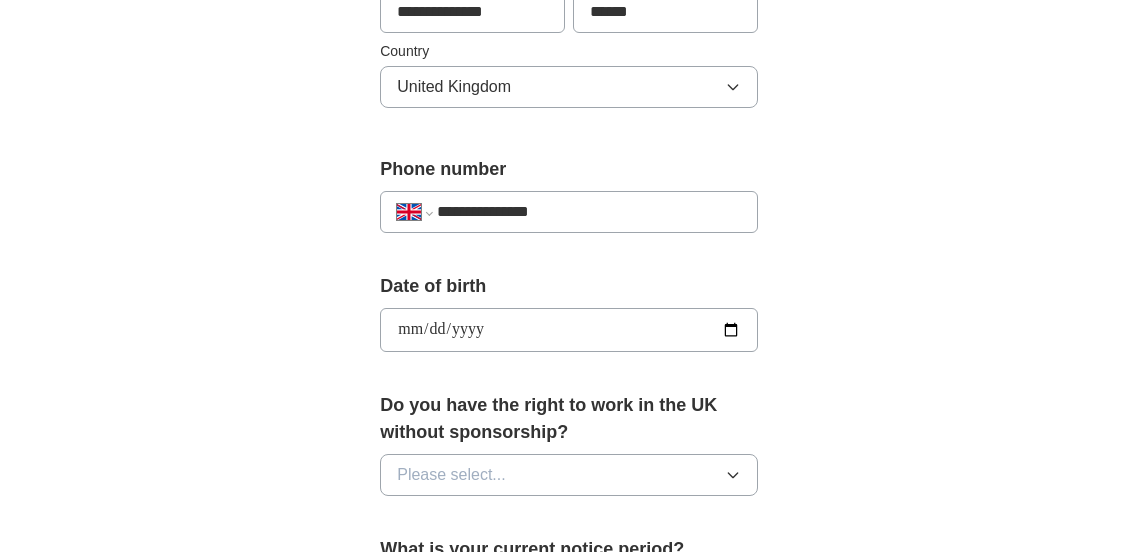 type on "**********" 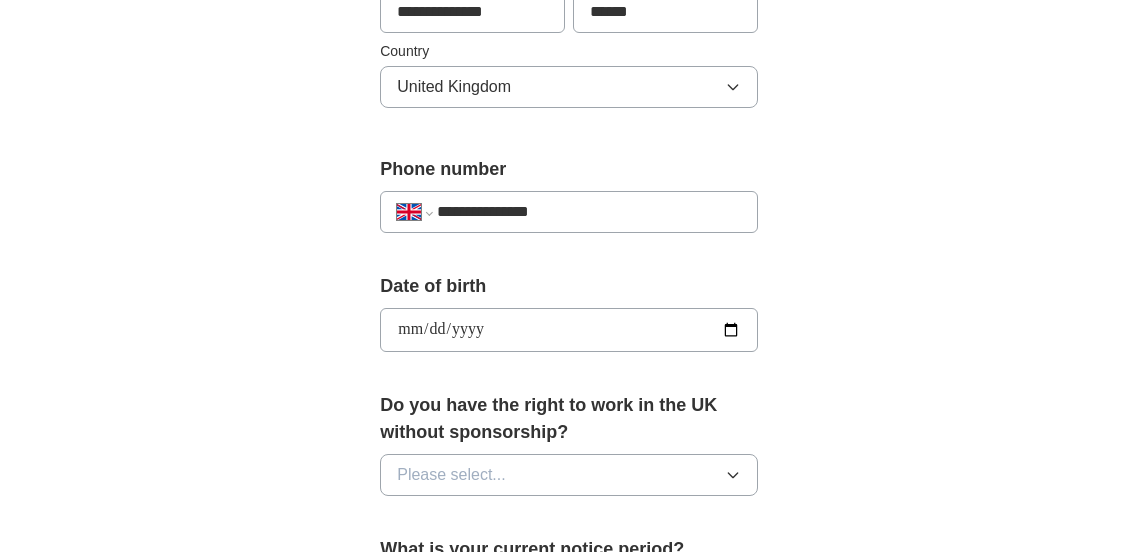 click on "**********" at bounding box center (569, 361) 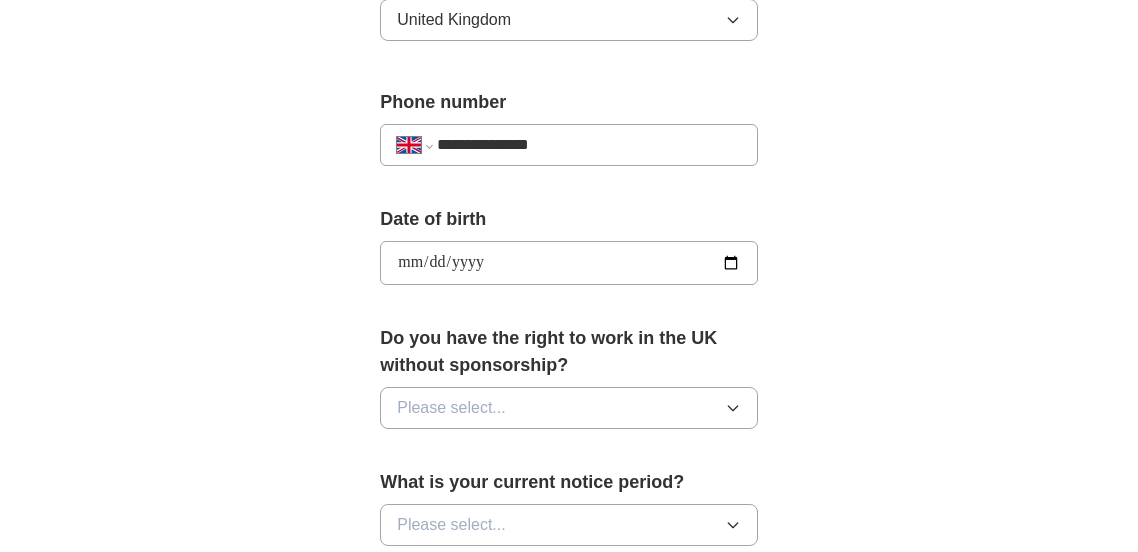scroll, scrollTop: 849, scrollLeft: 0, axis: vertical 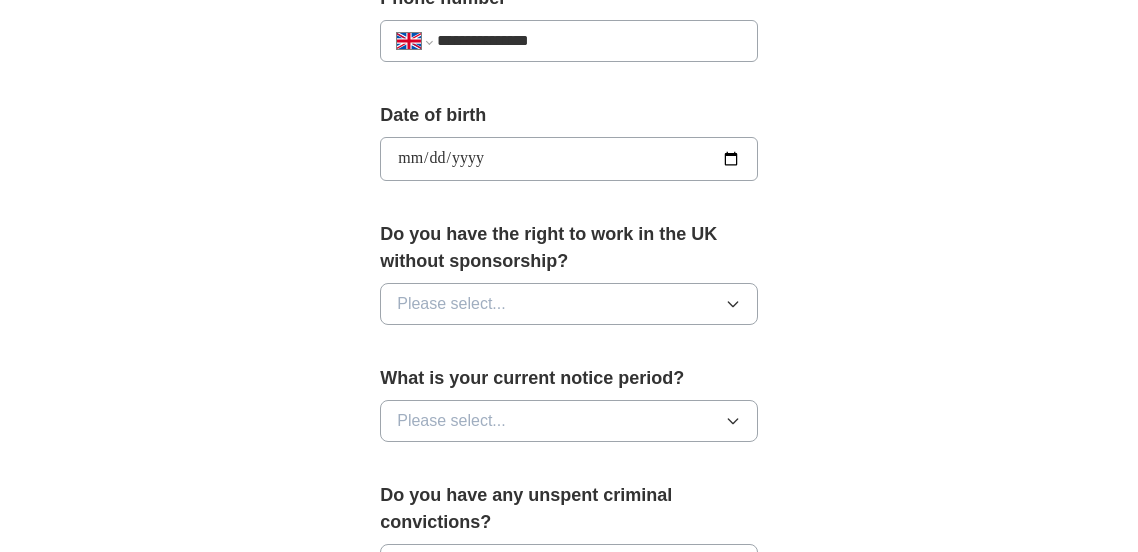 click on "Please select..." at bounding box center (569, 304) 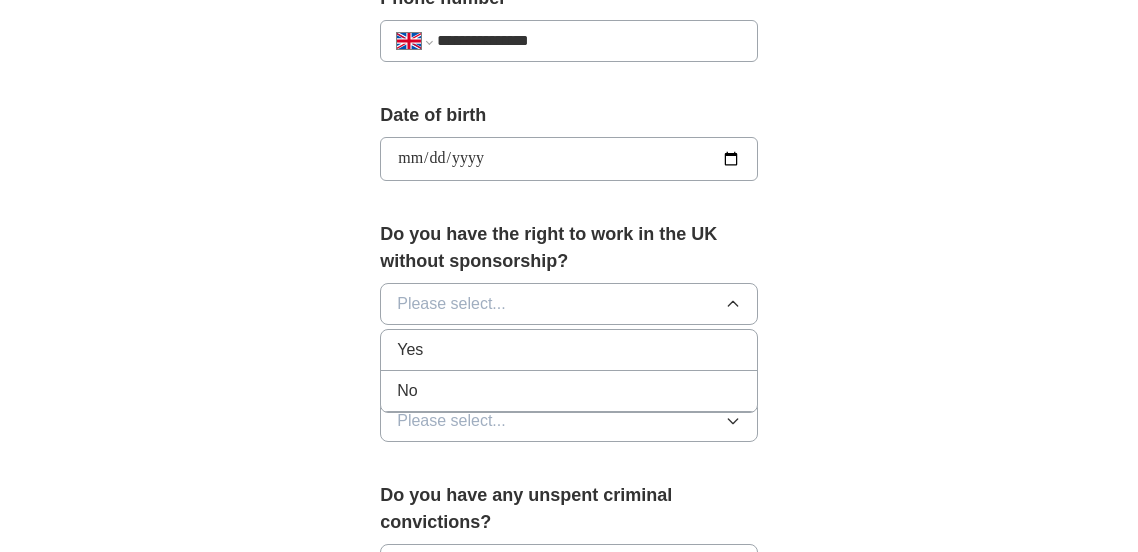 click on "Yes" at bounding box center (569, 350) 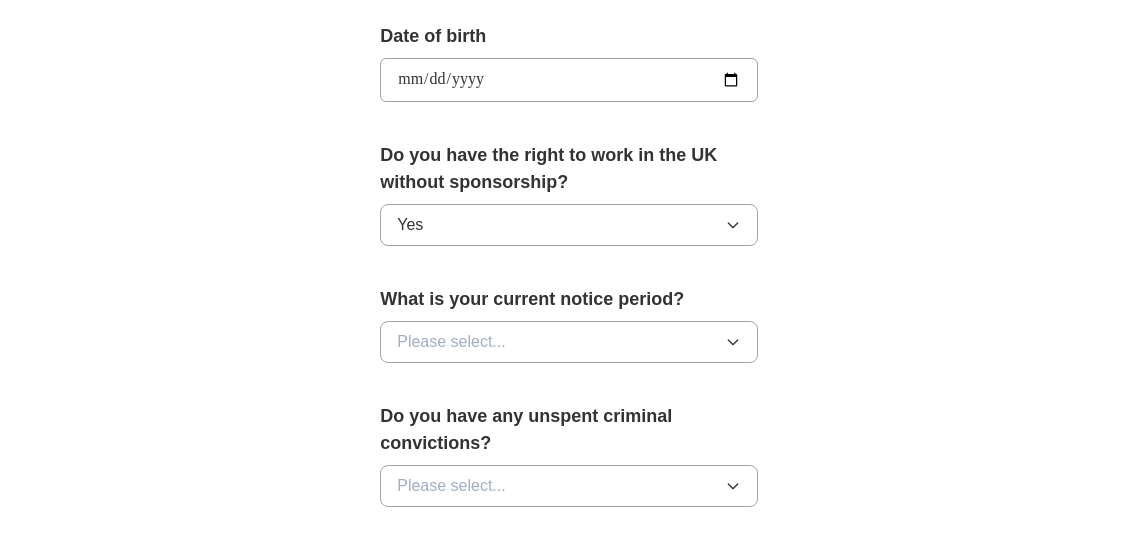 scroll, scrollTop: 974, scrollLeft: 0, axis: vertical 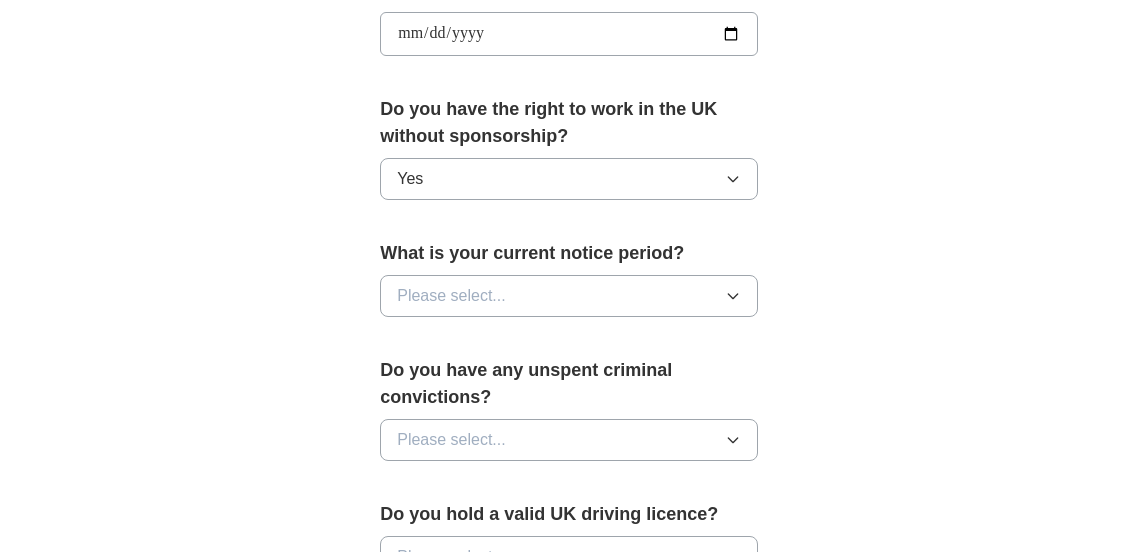 click on "Please select..." at bounding box center (569, 296) 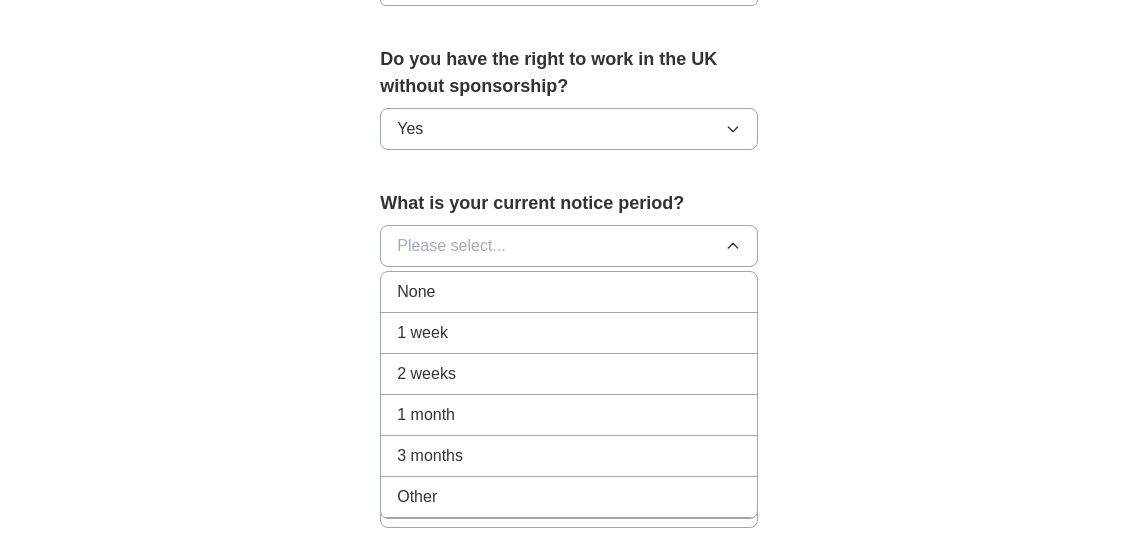 scroll, scrollTop: 1097, scrollLeft: 0, axis: vertical 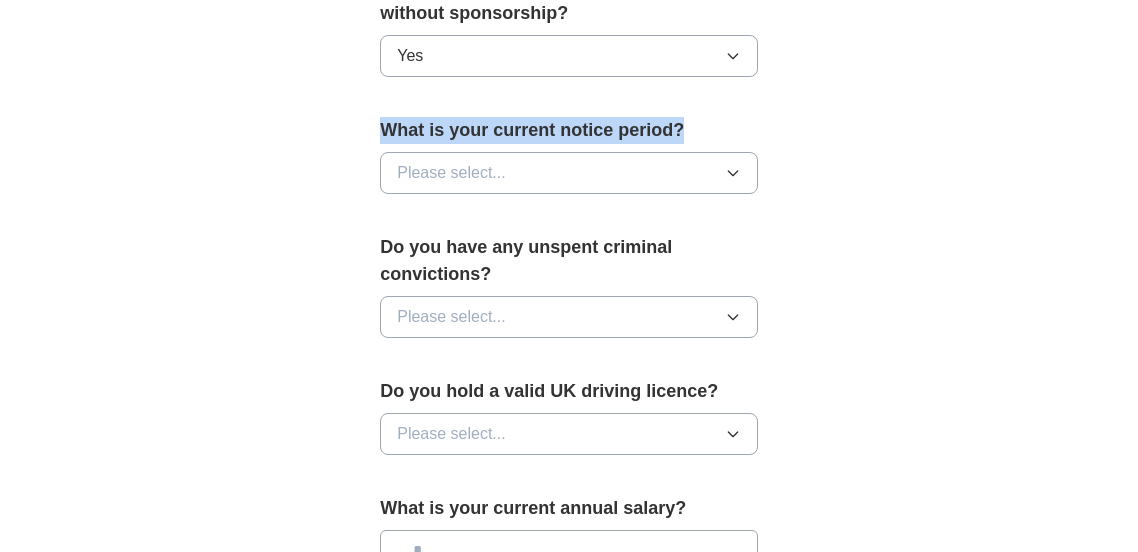 drag, startPoint x: 282, startPoint y: 127, endPoint x: 715, endPoint y: 117, distance: 433.11545 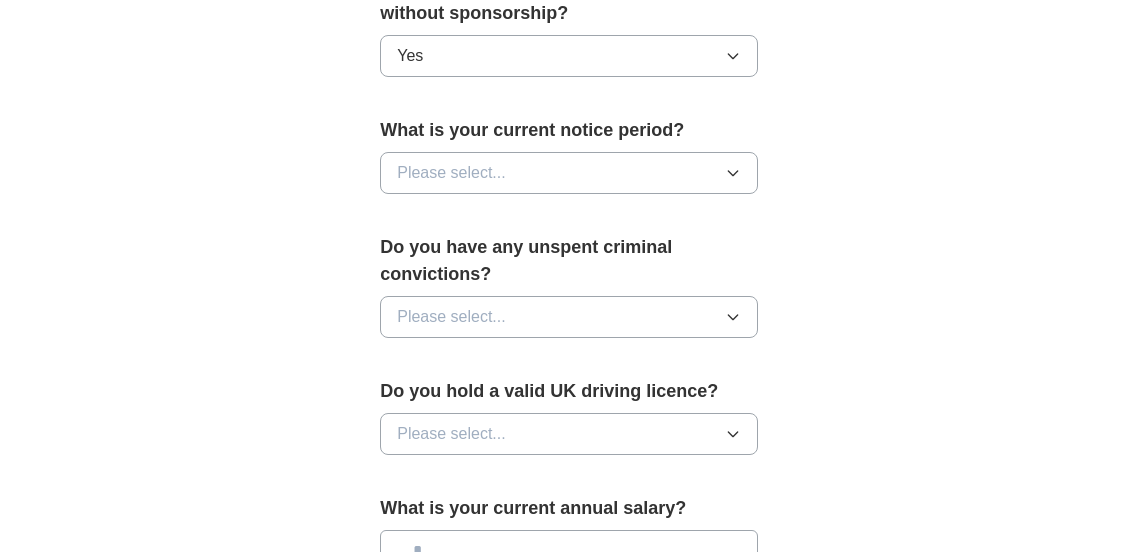 click on "**********" at bounding box center (569, -58) 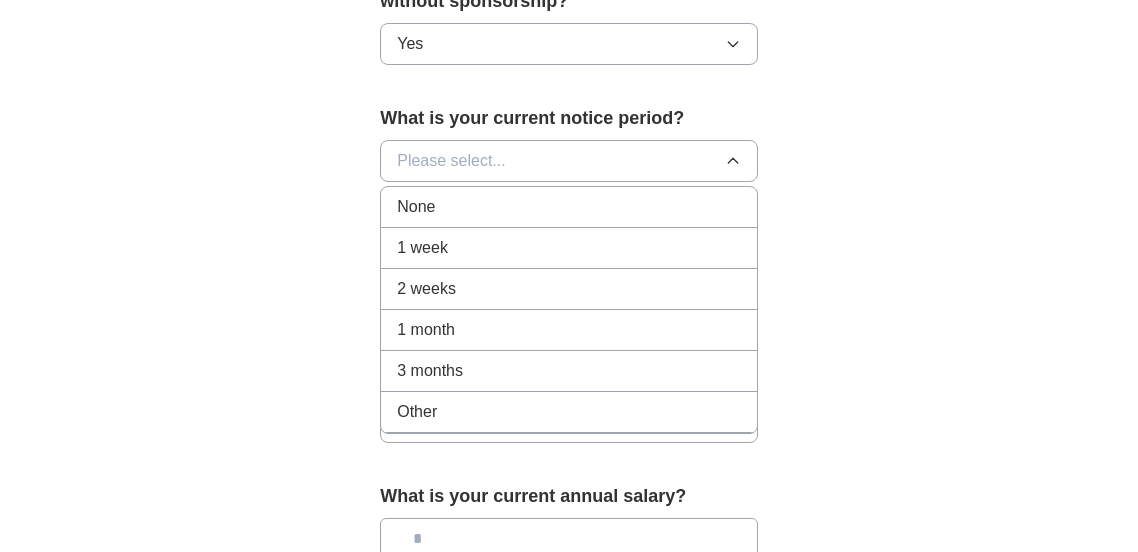 scroll, scrollTop: 1128, scrollLeft: 0, axis: vertical 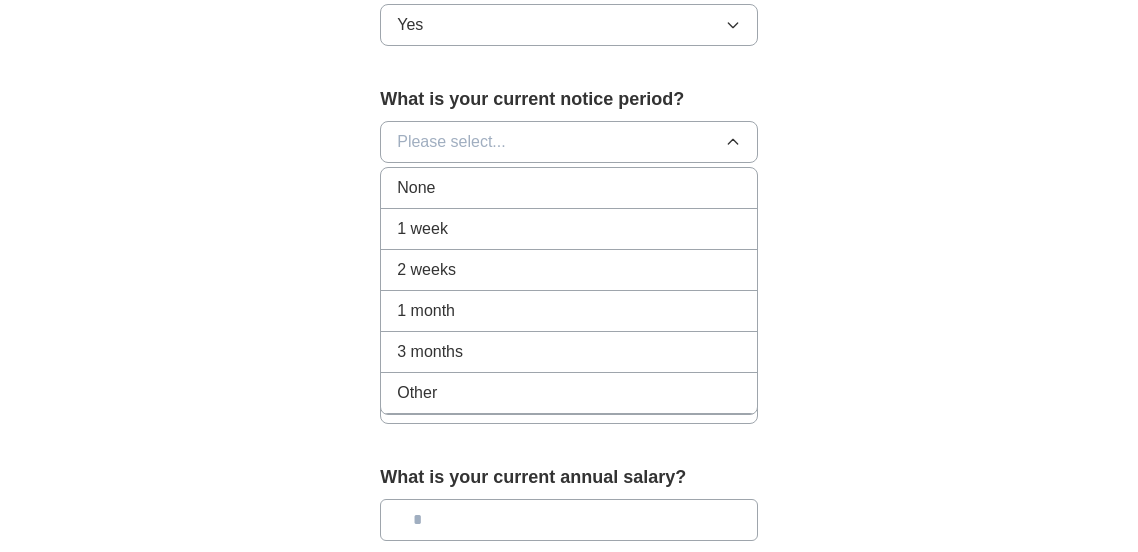click on "None" at bounding box center (569, 188) 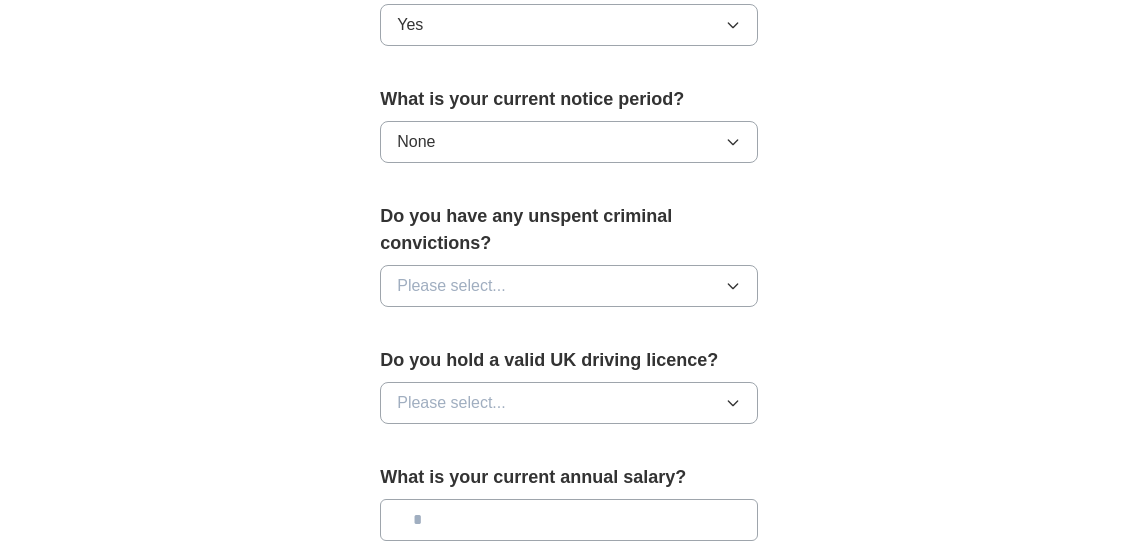click on "**********" at bounding box center [569, -145] 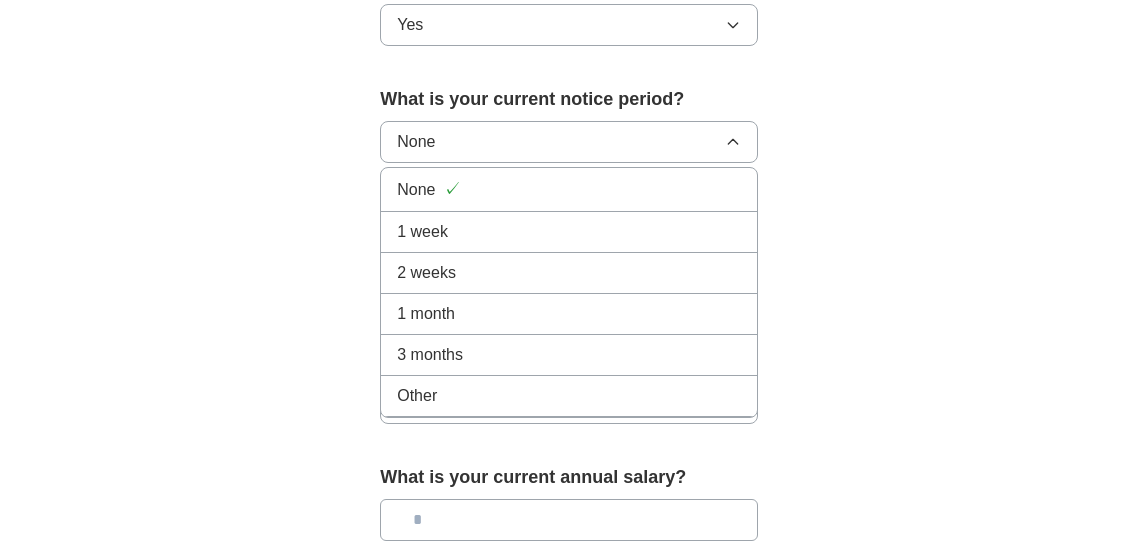 click on "**********" at bounding box center (569, -145) 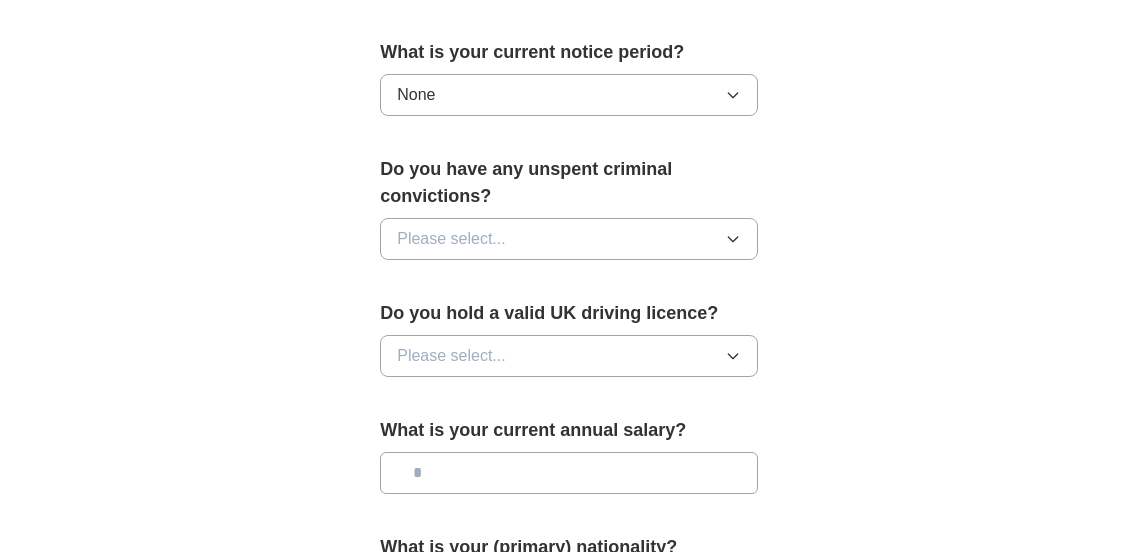 scroll, scrollTop: 1176, scrollLeft: 0, axis: vertical 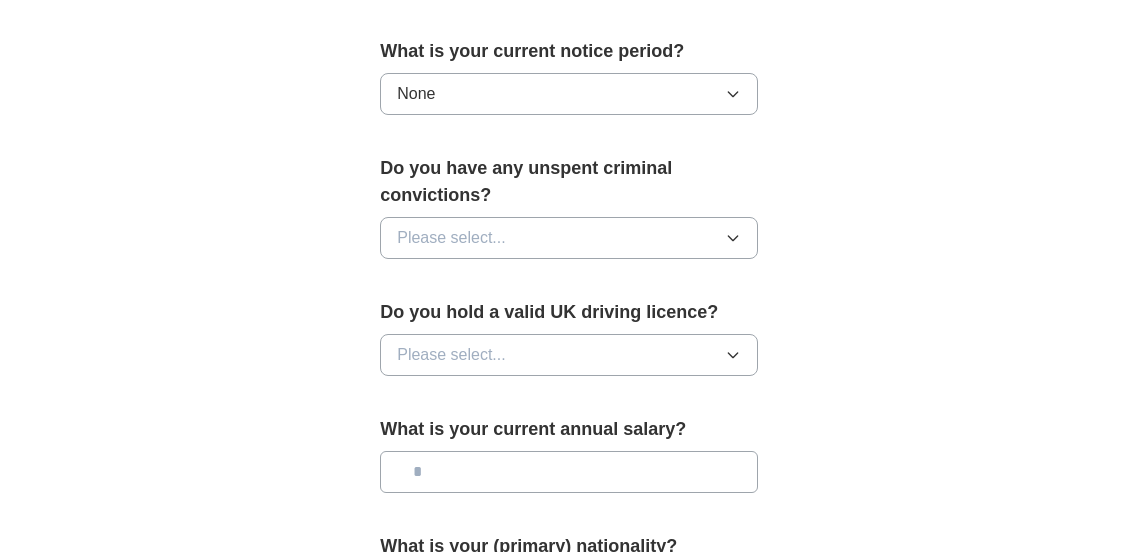 click on "Please select..." at bounding box center [569, 238] 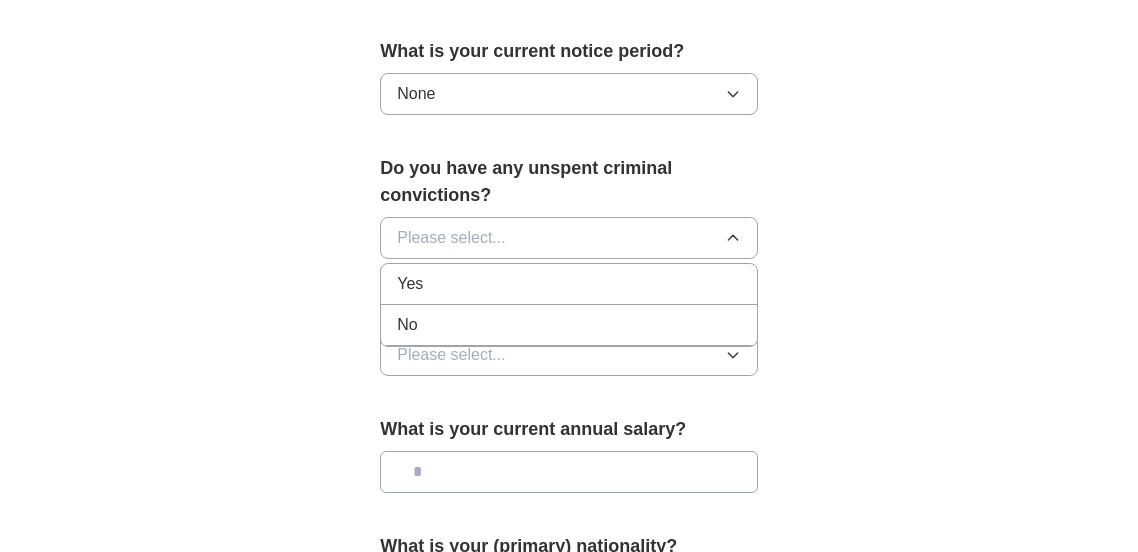 click on "No" at bounding box center [569, 325] 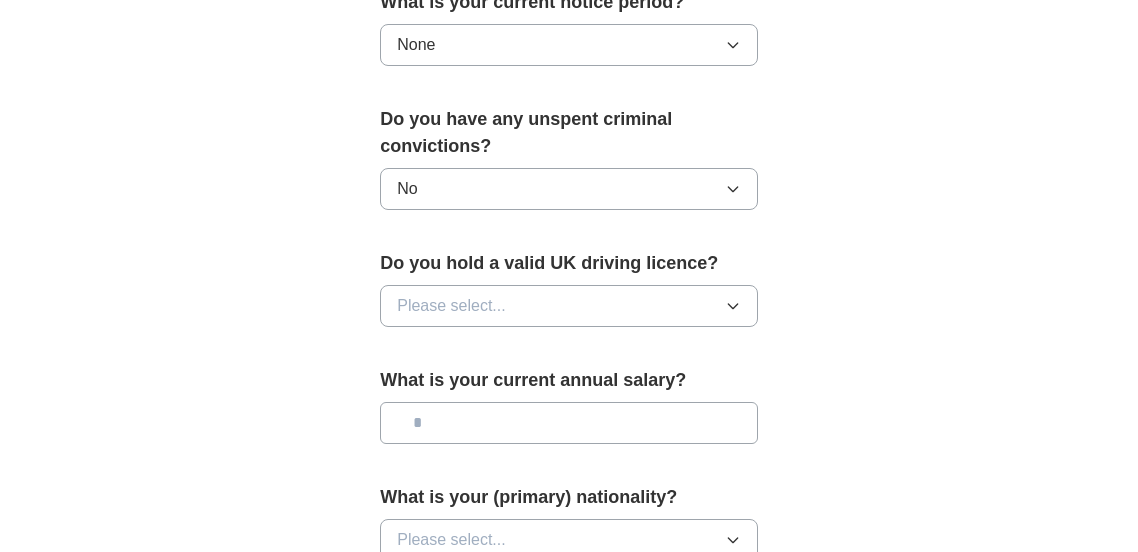scroll, scrollTop: 1238, scrollLeft: 0, axis: vertical 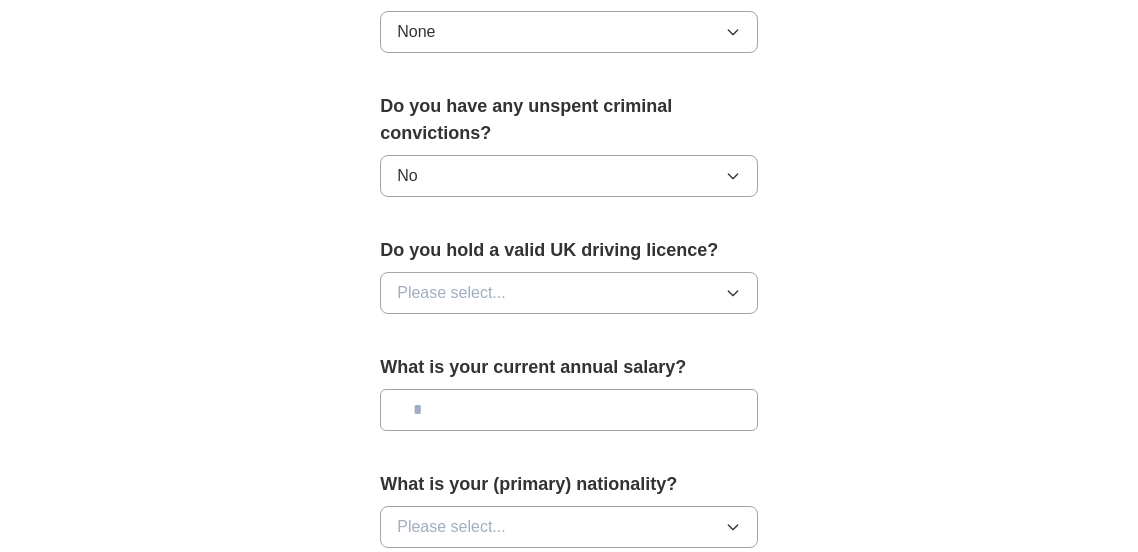 click on "Please select..." at bounding box center (569, 293) 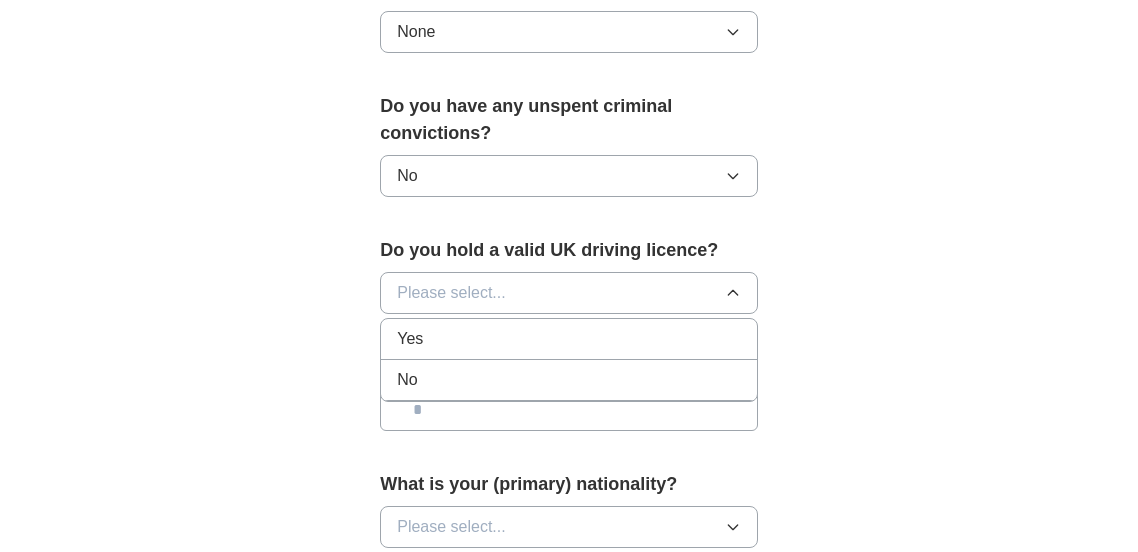 drag, startPoint x: 456, startPoint y: 342, endPoint x: 464, endPoint y: 349, distance: 10.630146 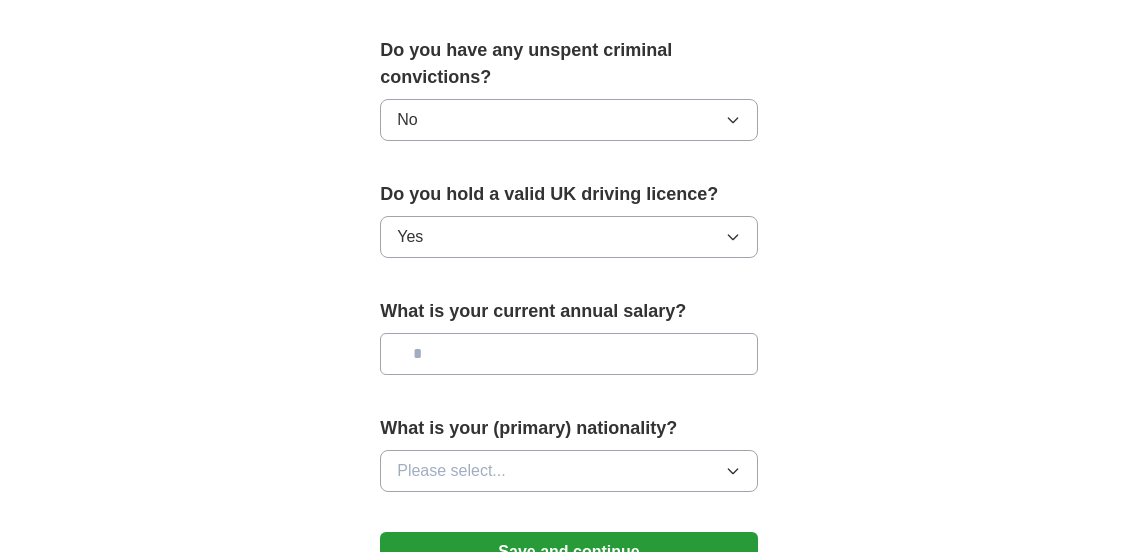 scroll, scrollTop: 1344, scrollLeft: 0, axis: vertical 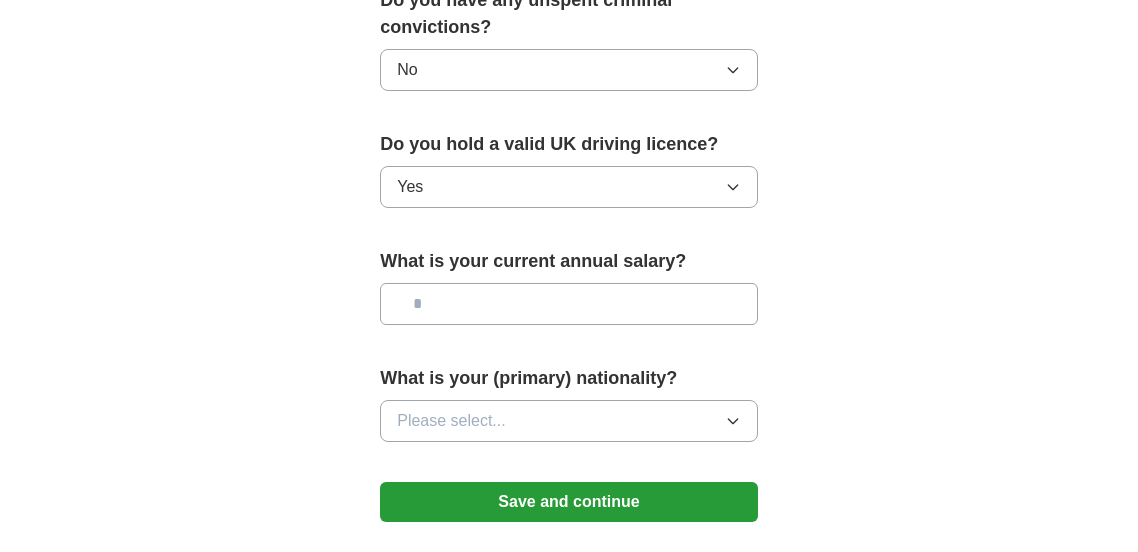 click at bounding box center [569, 304] 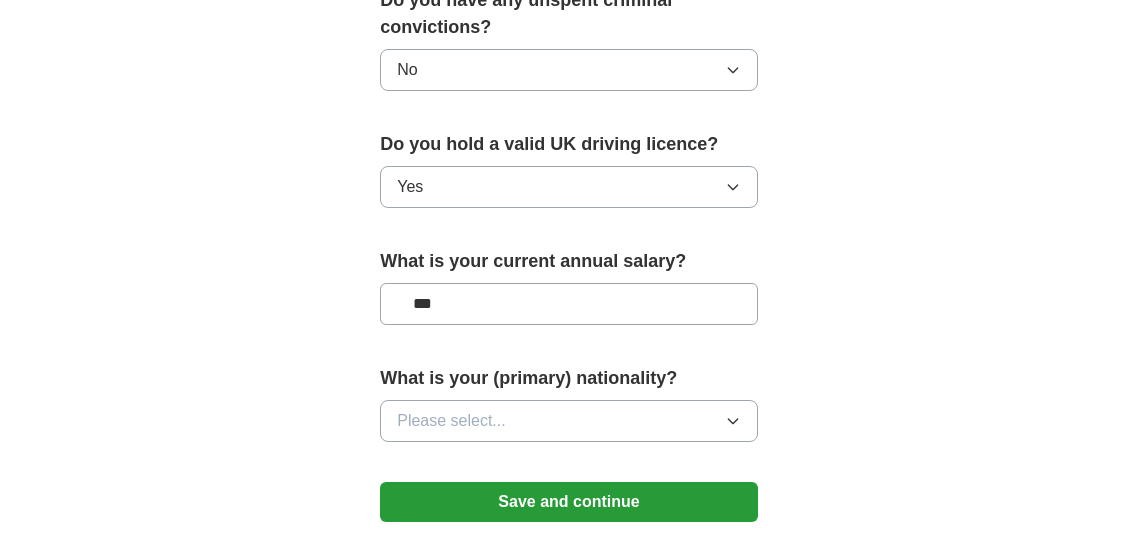 type on "**" 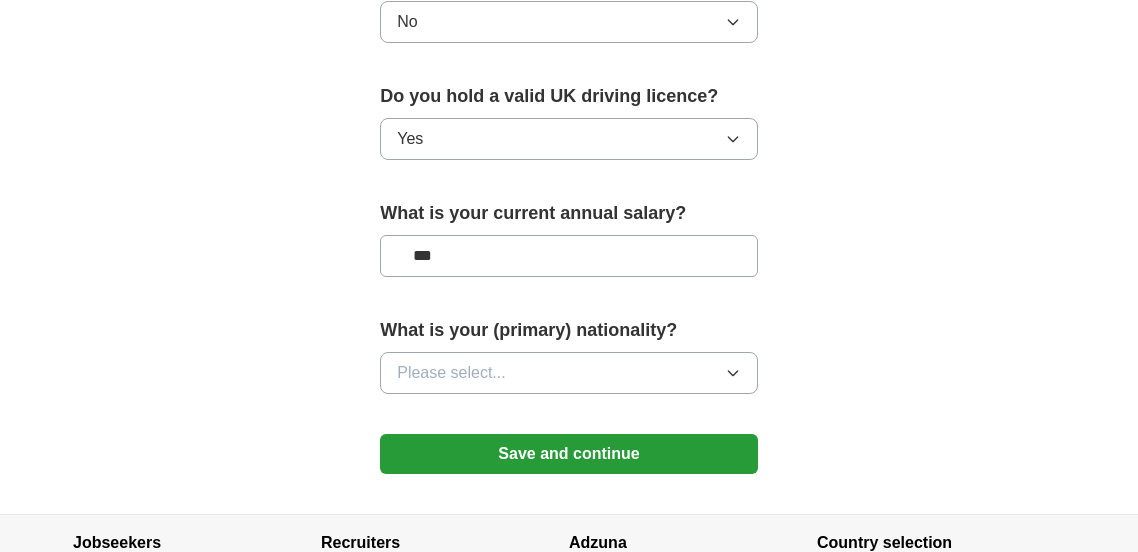scroll, scrollTop: 1398, scrollLeft: 0, axis: vertical 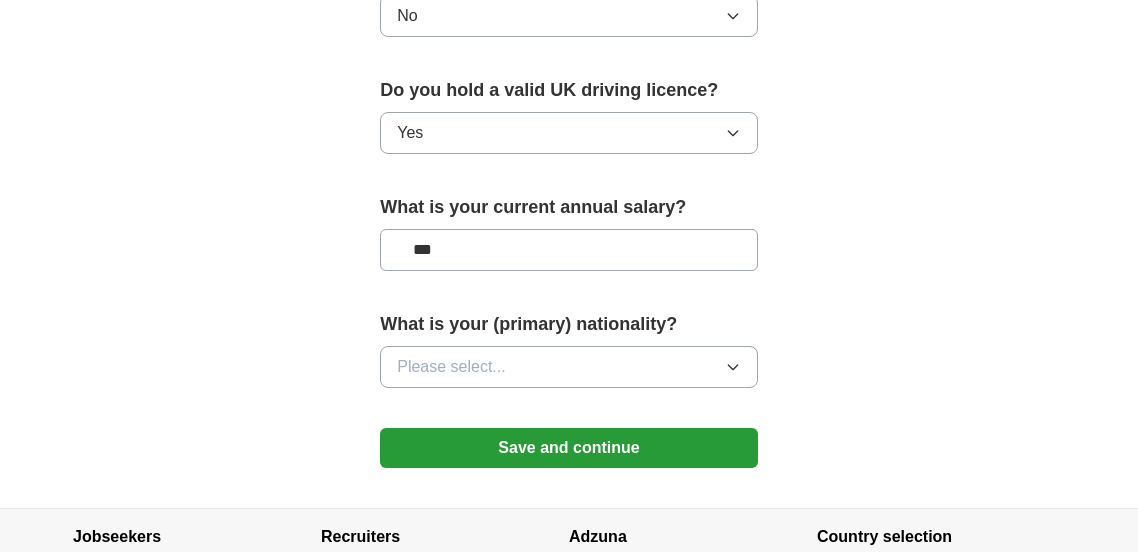 click on "Please select..." at bounding box center (569, 367) 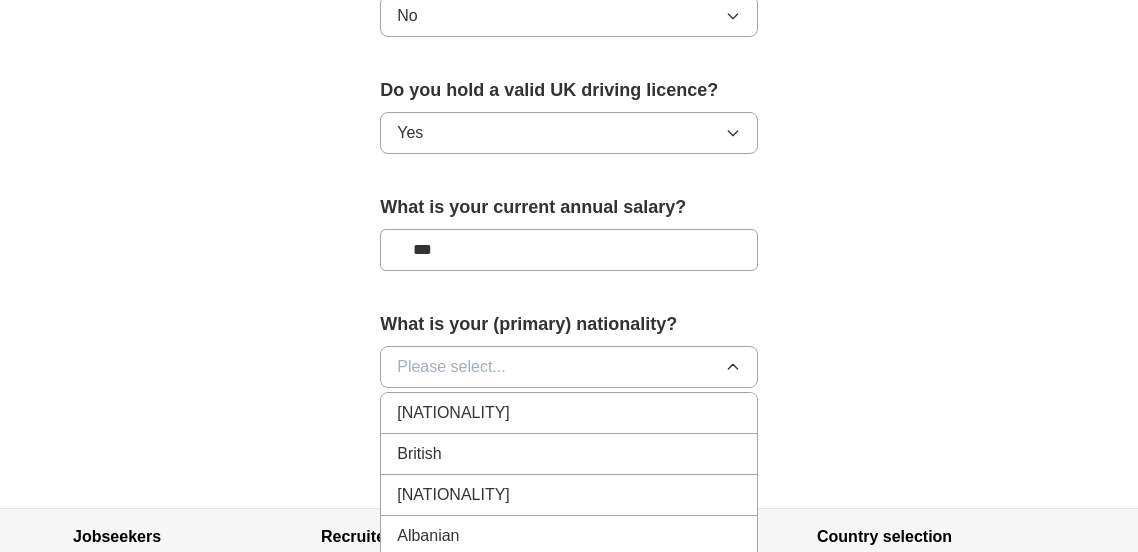 type 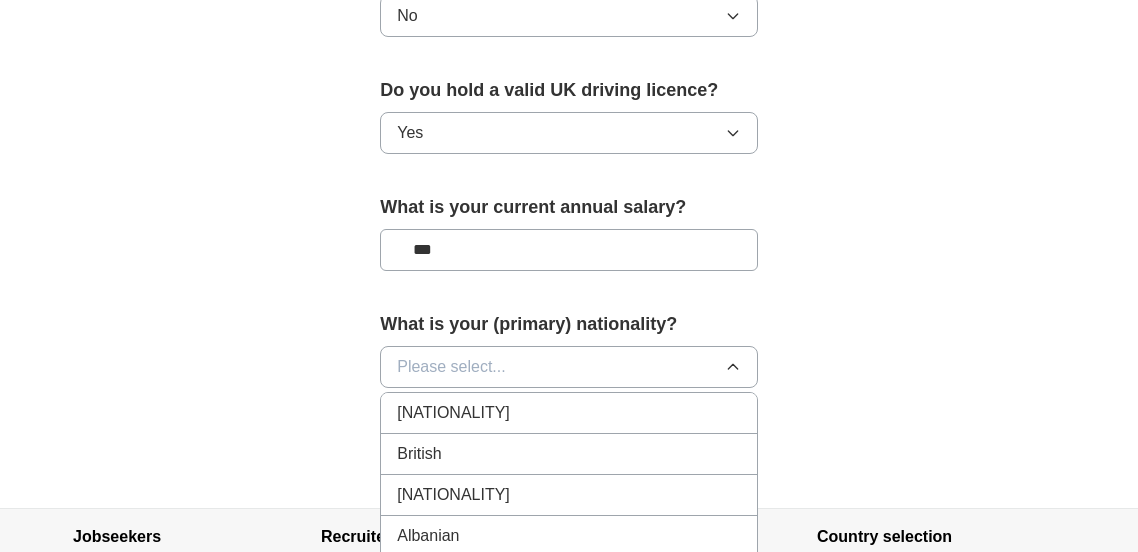 click on "Please select..." at bounding box center [451, 367] 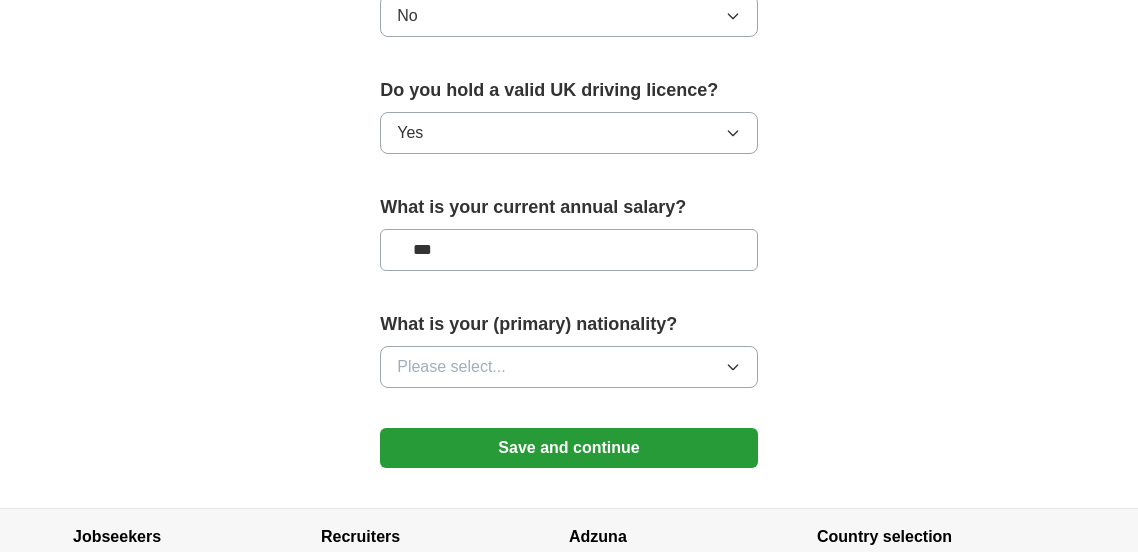 click on "Please select..." at bounding box center [451, 367] 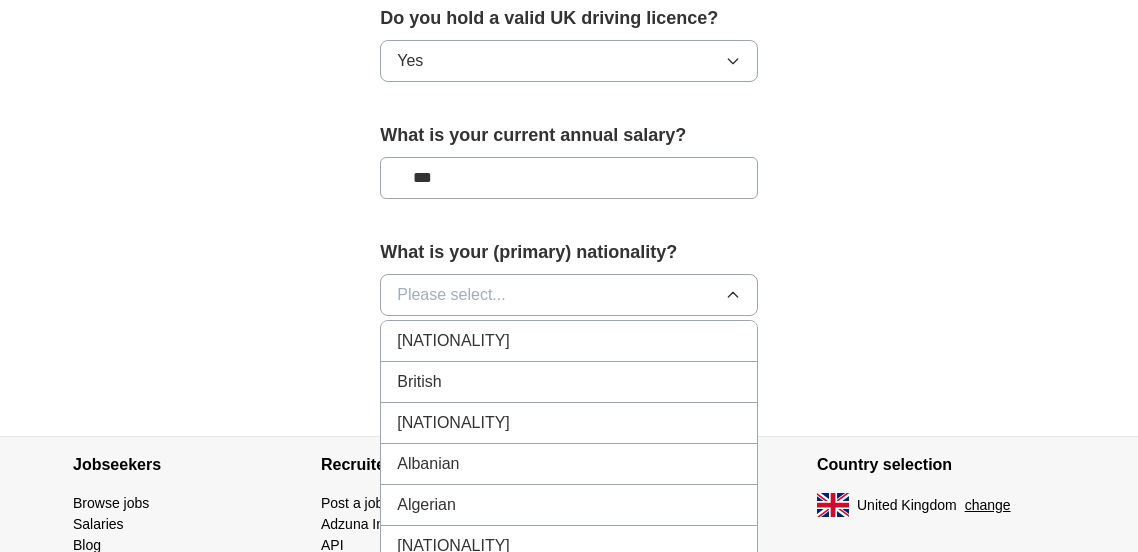 scroll, scrollTop: 1511, scrollLeft: 0, axis: vertical 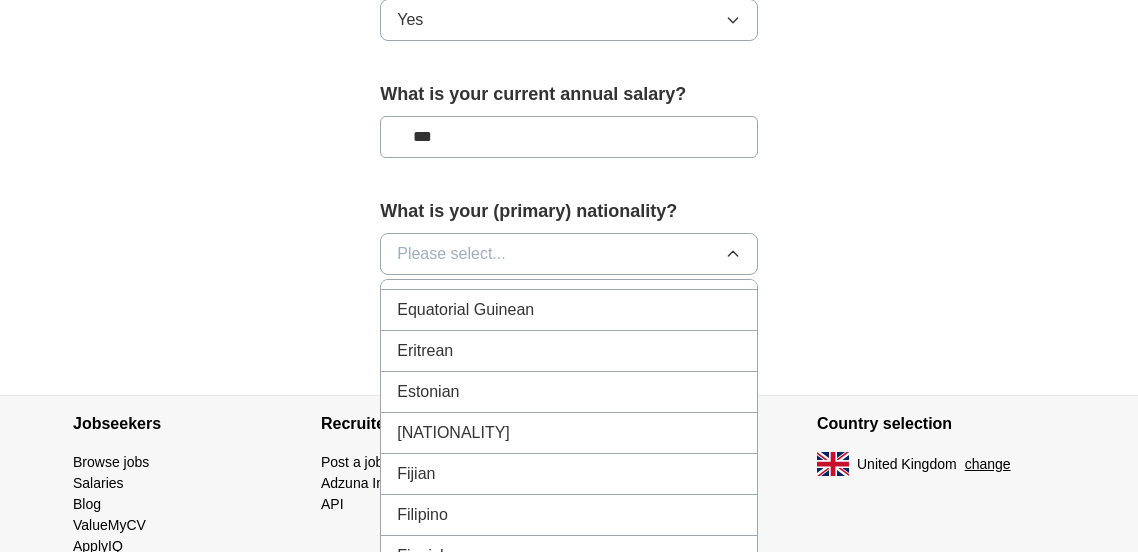click on "Eritrean" at bounding box center (569, 351) 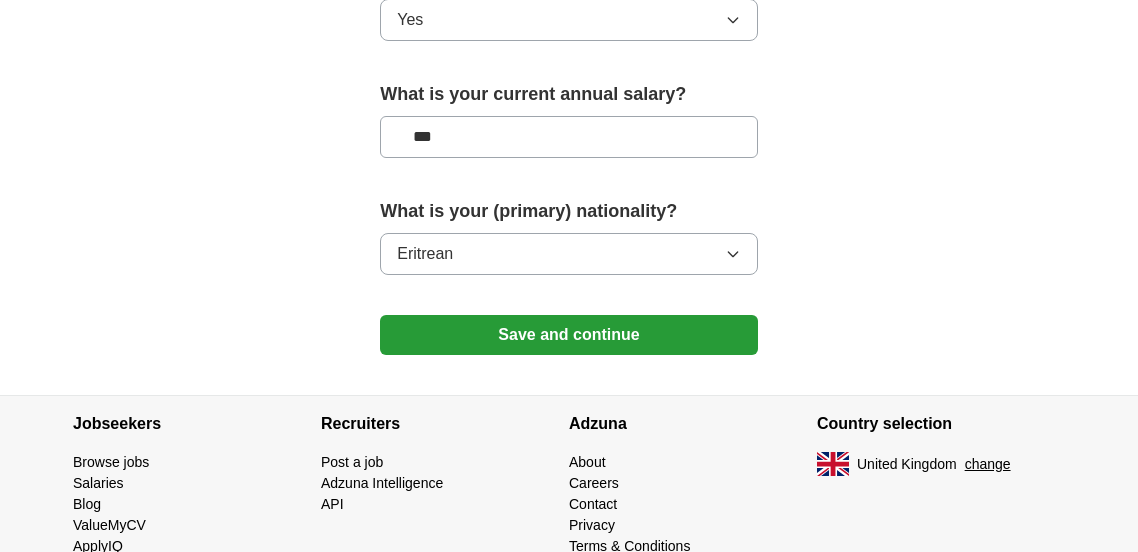 click on "**********" at bounding box center (569, -528) 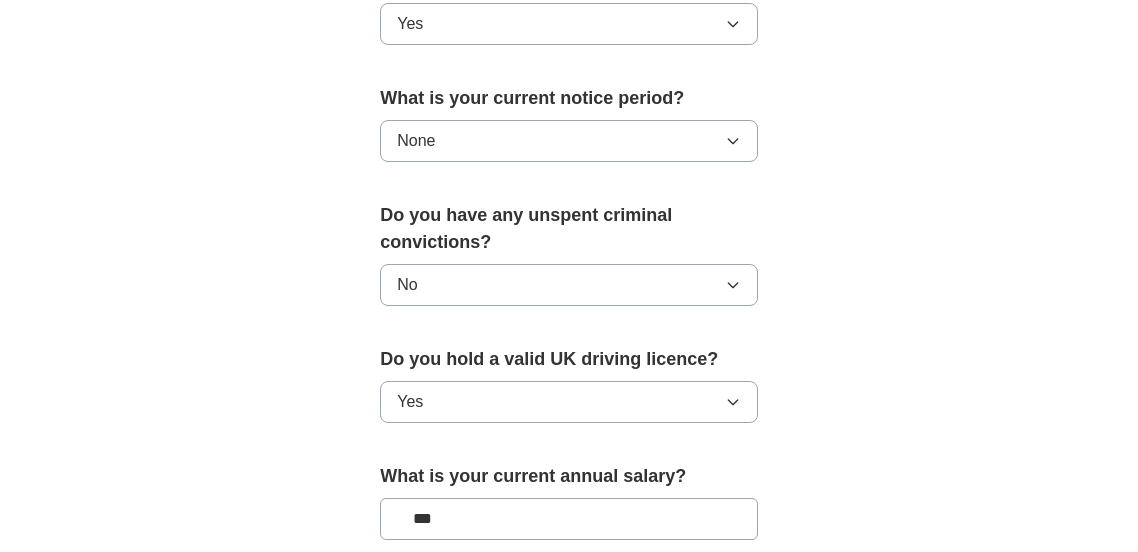 scroll, scrollTop: 1132, scrollLeft: 0, axis: vertical 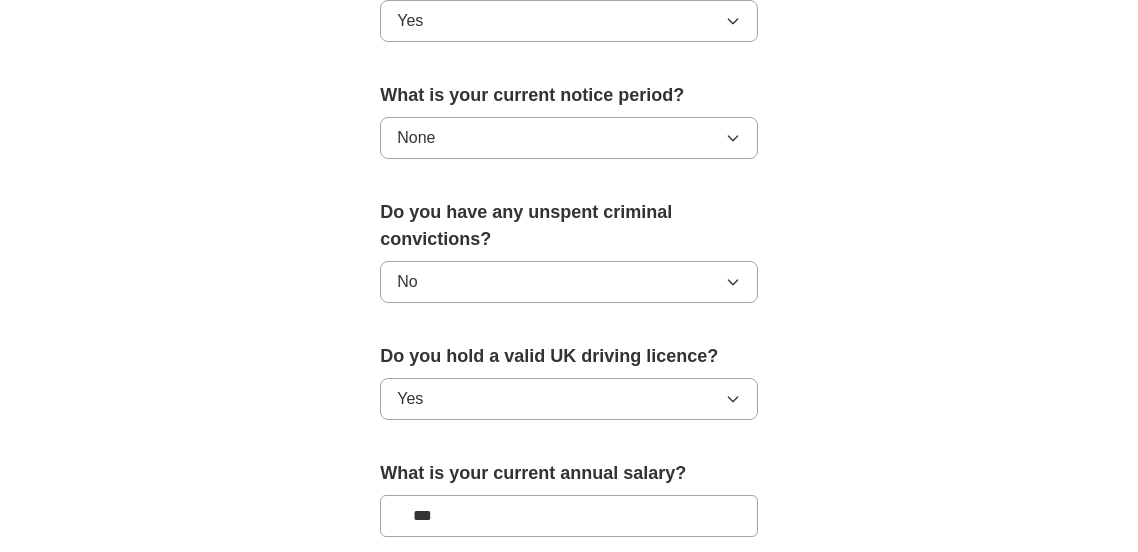 click on "No" at bounding box center (569, 282) 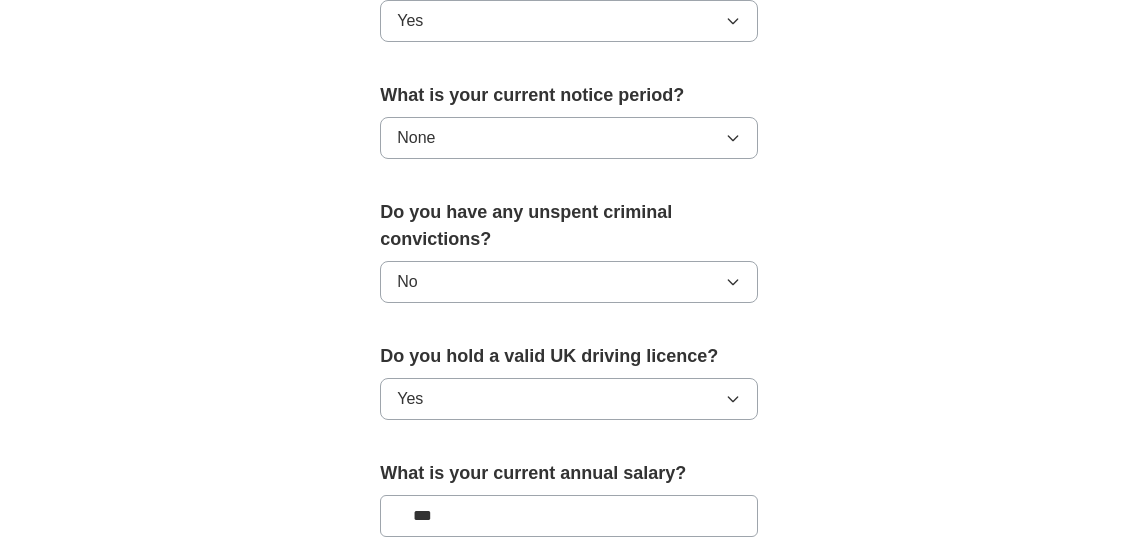 click on "None" at bounding box center [569, 138] 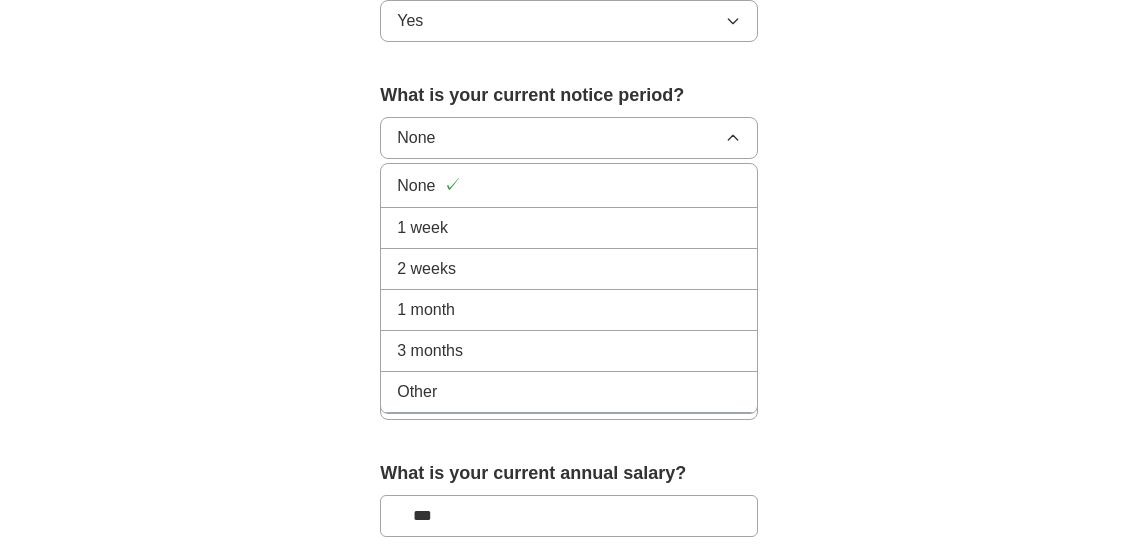 click on "1 week" at bounding box center (569, 228) 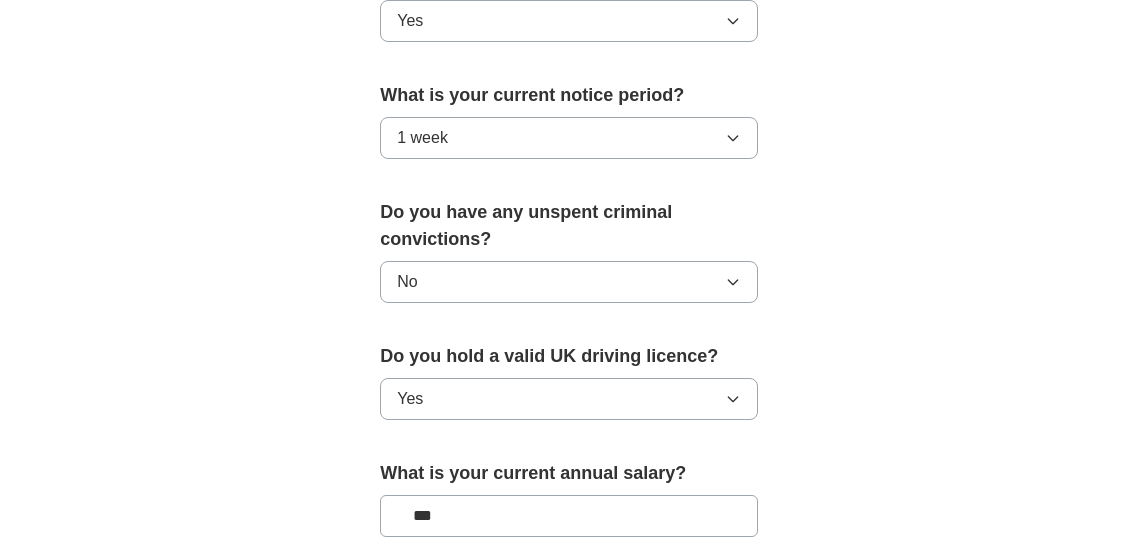 click on "**********" at bounding box center (569, -149) 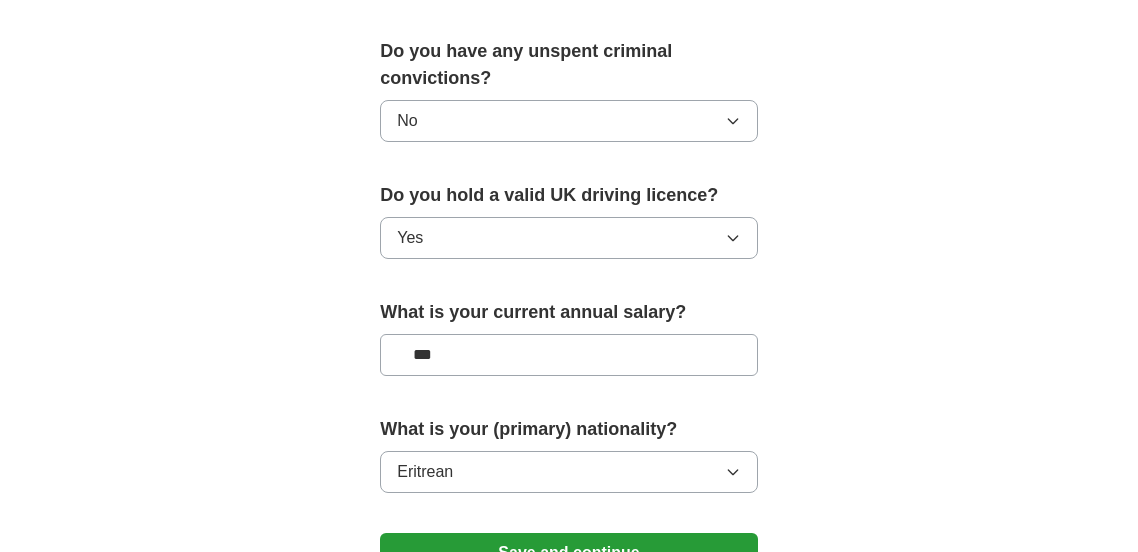 scroll, scrollTop: 1571, scrollLeft: 0, axis: vertical 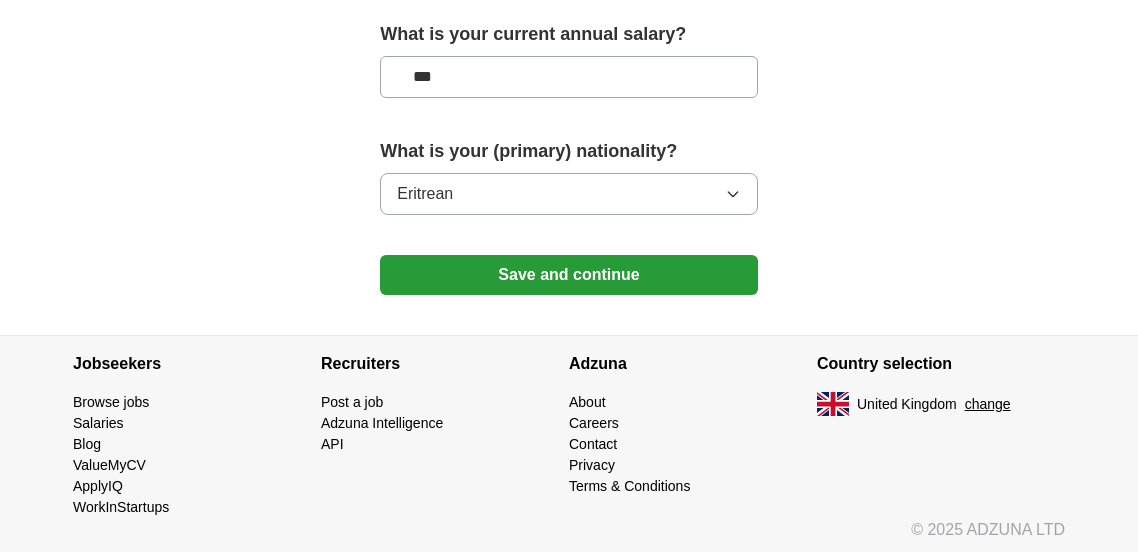 click on "Save and continue" at bounding box center [569, 275] 